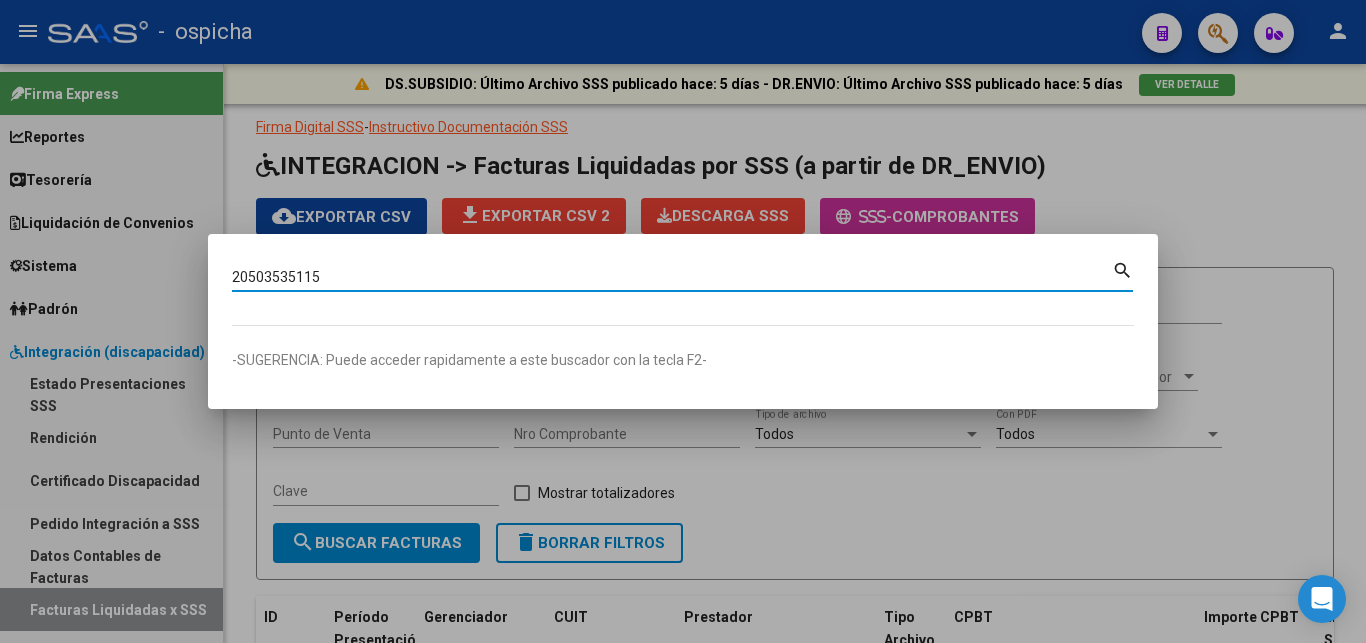 type on "20503535115" 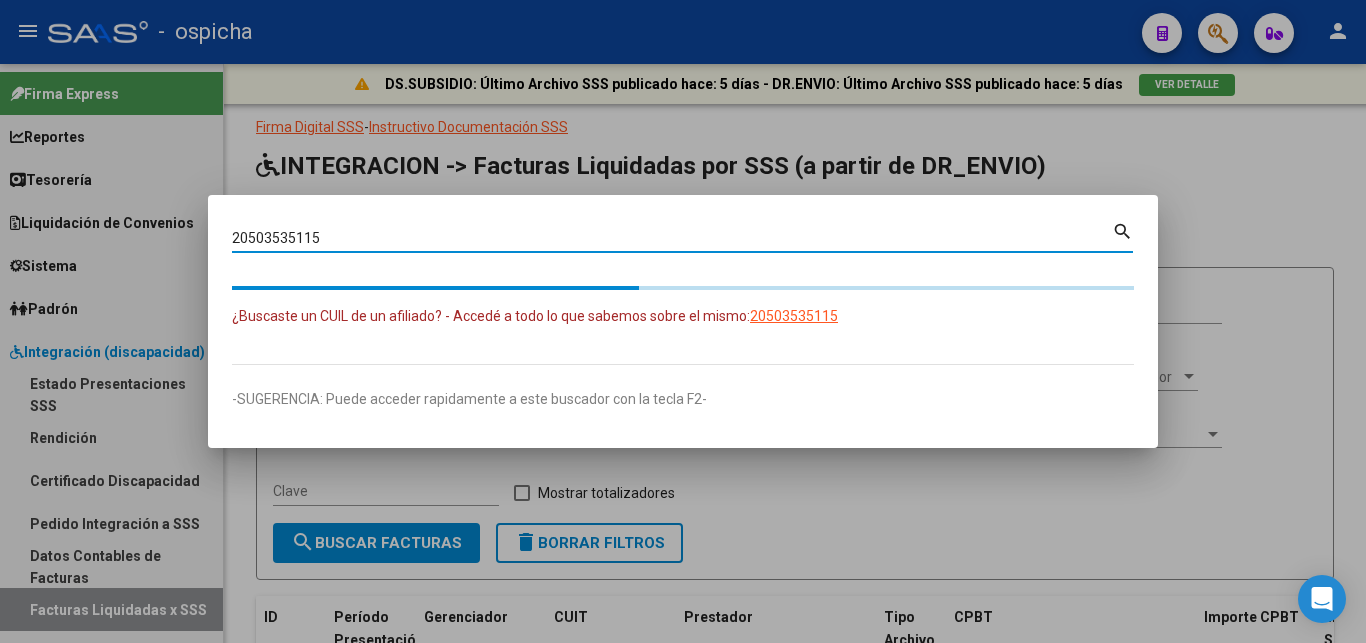 scroll, scrollTop: 251, scrollLeft: 0, axis: vertical 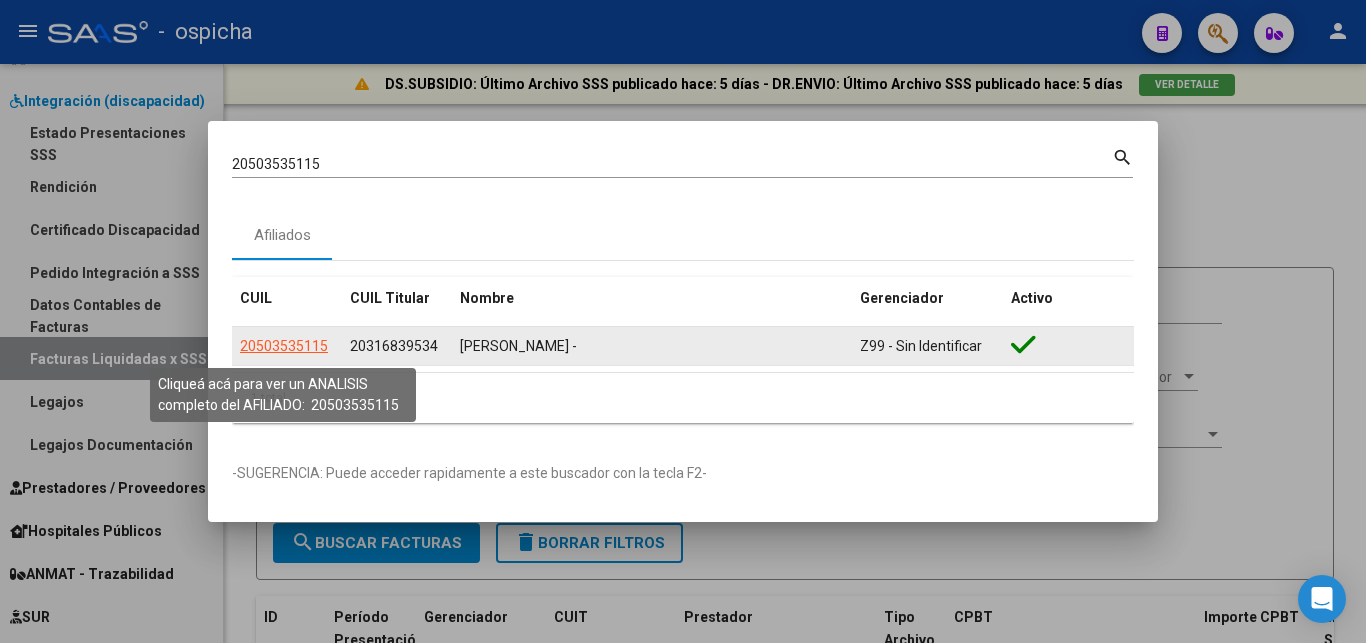 click on "20503535115" 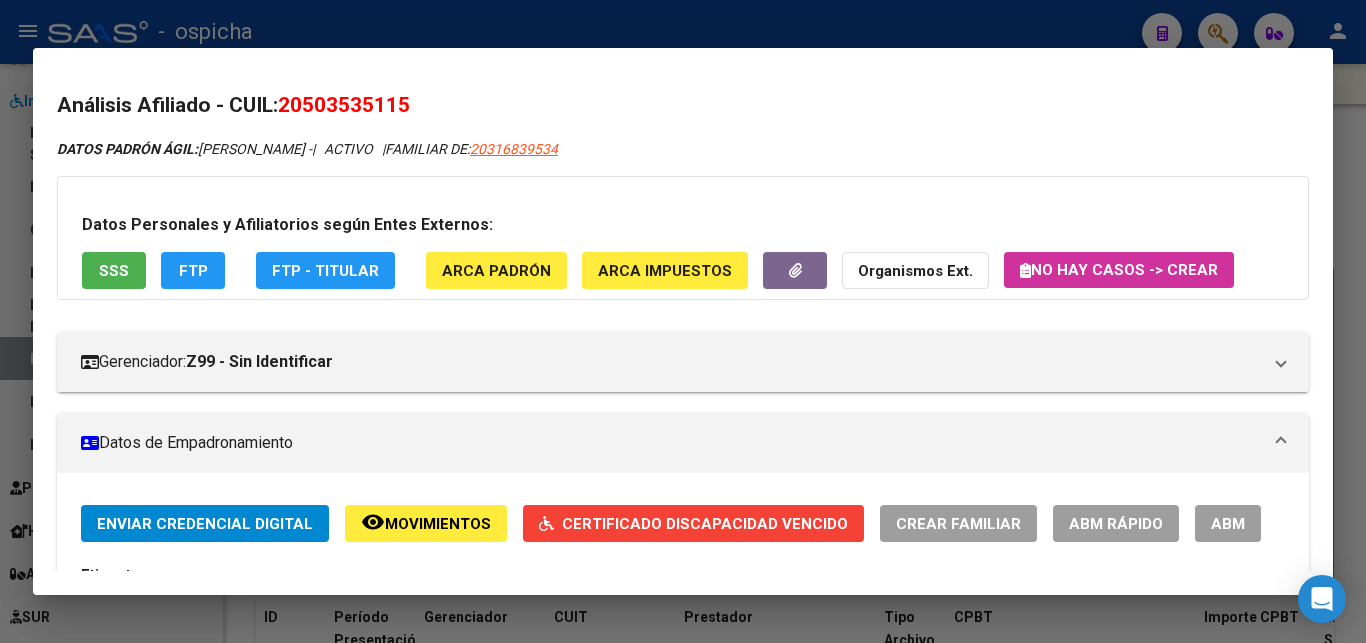 click on "Análisis Afiliado - CUIL:  20503535115 DATOS PADRÓN ÁGIL:  [PERSON_NAME]      -     |   ACTIVO   |     FAMILIAR DE:  20316839534 Datos Personales y Afiliatorios según Entes Externos: SSS FTP  FTP - Titular ARCA Padrón ARCA Impuestos Organismos Ext.   No hay casos -> Crear
Gerenciador:      Z99 - Sin Identificar Atención telefónica: Atención emergencias: Otros Datos Útiles:    Datos de Empadronamiento  Enviar Credencial Digital remove_red_eye Movimientos    Certificado Discapacidad Vencido Crear Familiar ABM Rápido ABM Etiquetas: Estado: ACTIVO Última Alta Formal:  [DATE] Comentario ADMIN:  Migración Padrón Completo SSS el [DATE] 12:32:12 DATOS DEL AFILIADO Apellido:   [PERSON_NAME]      CUIL:  20503535115 Documento:  DU - DOCUMENTO UNICO 50353511  Nacionalidad:  [DEMOGRAPHIC_DATA] Parentesco:  3 - Hijo < 21 años Estado Civil:  [DEMOGRAPHIC_DATA] Discapacitado:     SI (01) Sexo:  M Nacimiento:  [DEMOGRAPHIC_DATA] Edad:  15  Teléfono Particular:                       Provincia:" at bounding box center [683, 321] 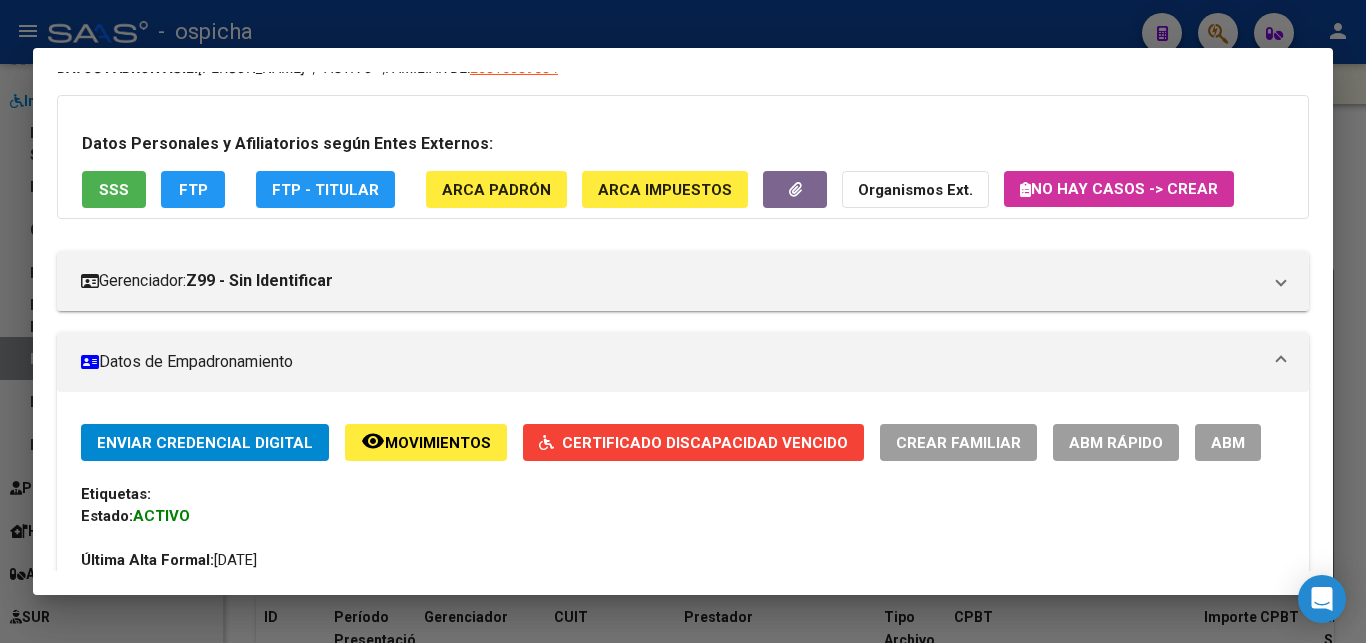 scroll, scrollTop: 102, scrollLeft: 0, axis: vertical 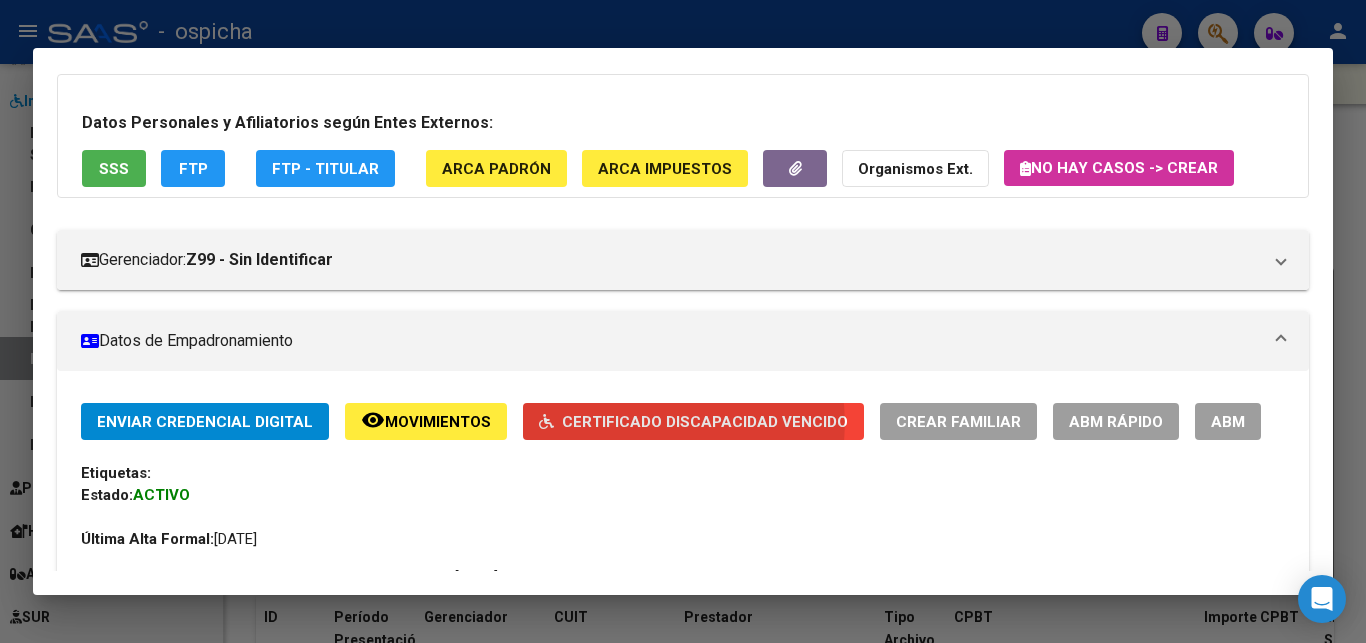 click on "Certificado Discapacidad Vencido" 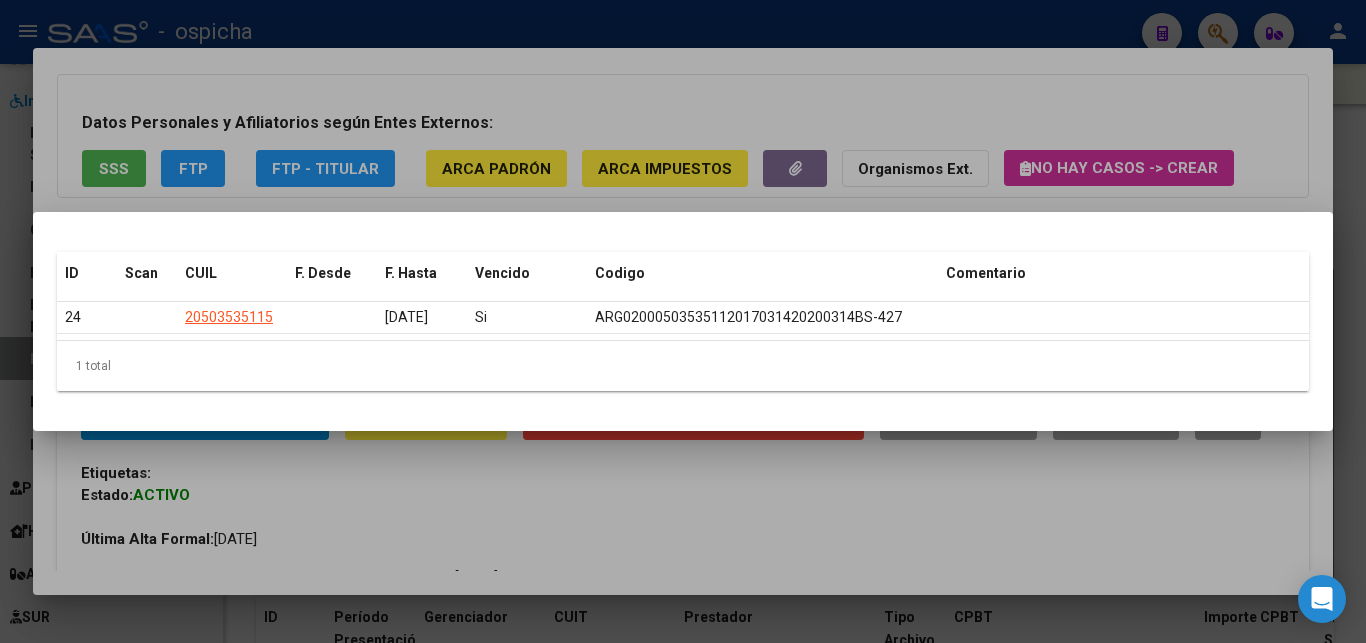 drag, startPoint x: 820, startPoint y: 117, endPoint x: 820, endPoint y: 97, distance: 20 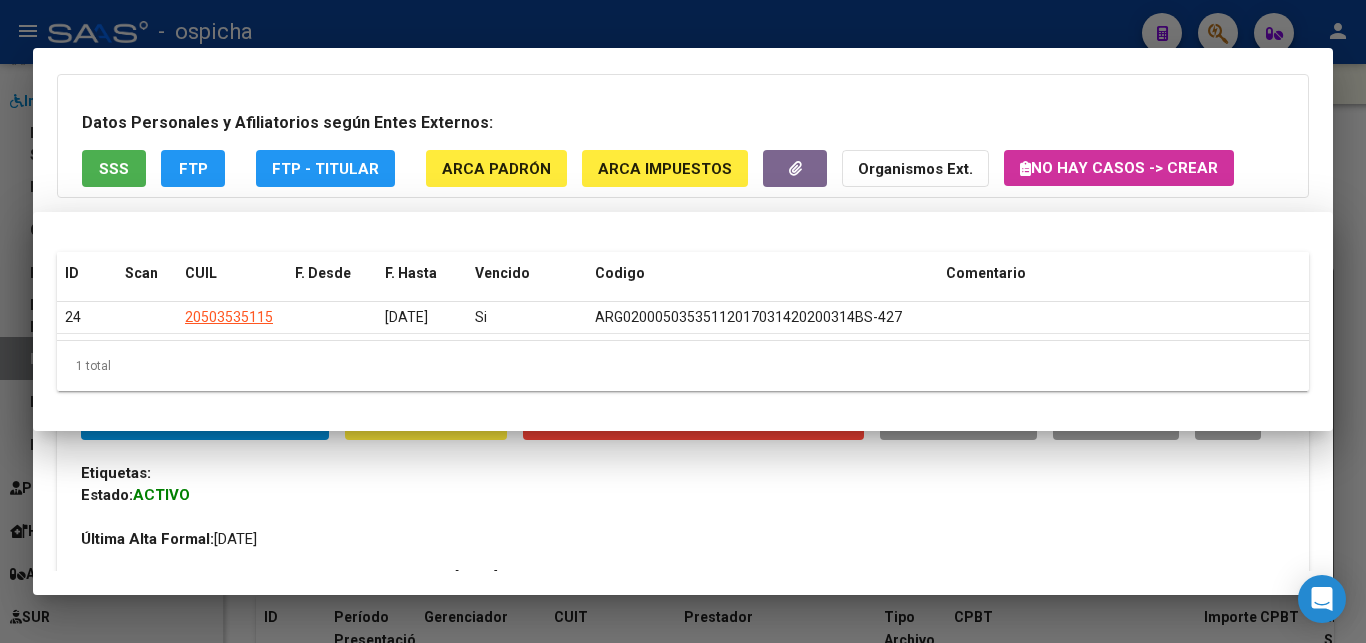 click at bounding box center (683, 321) 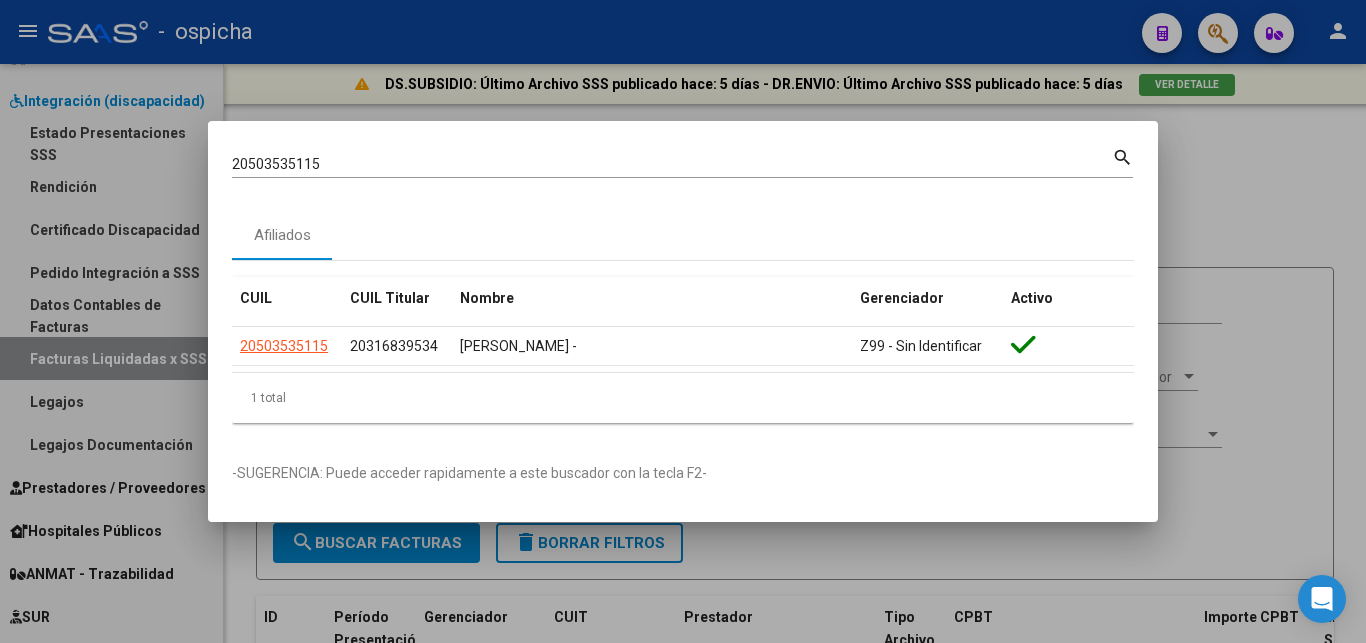 click at bounding box center (683, 321) 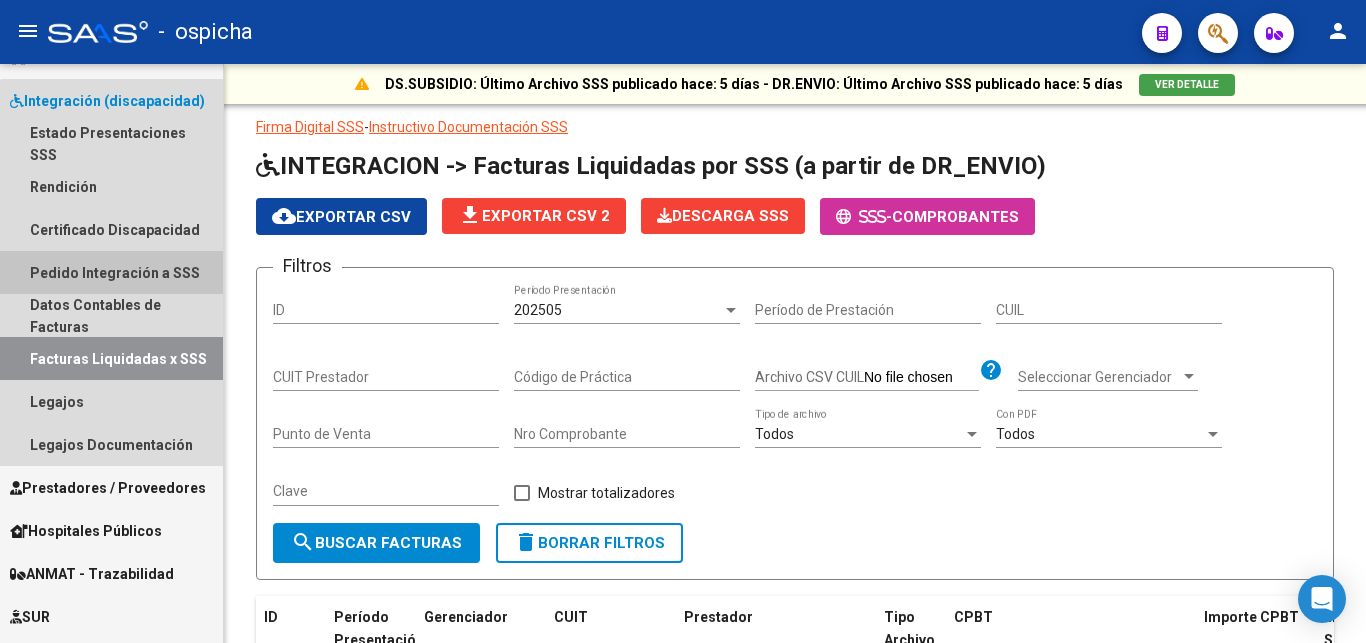 click on "Pedido Integración a SSS" at bounding box center (111, 272) 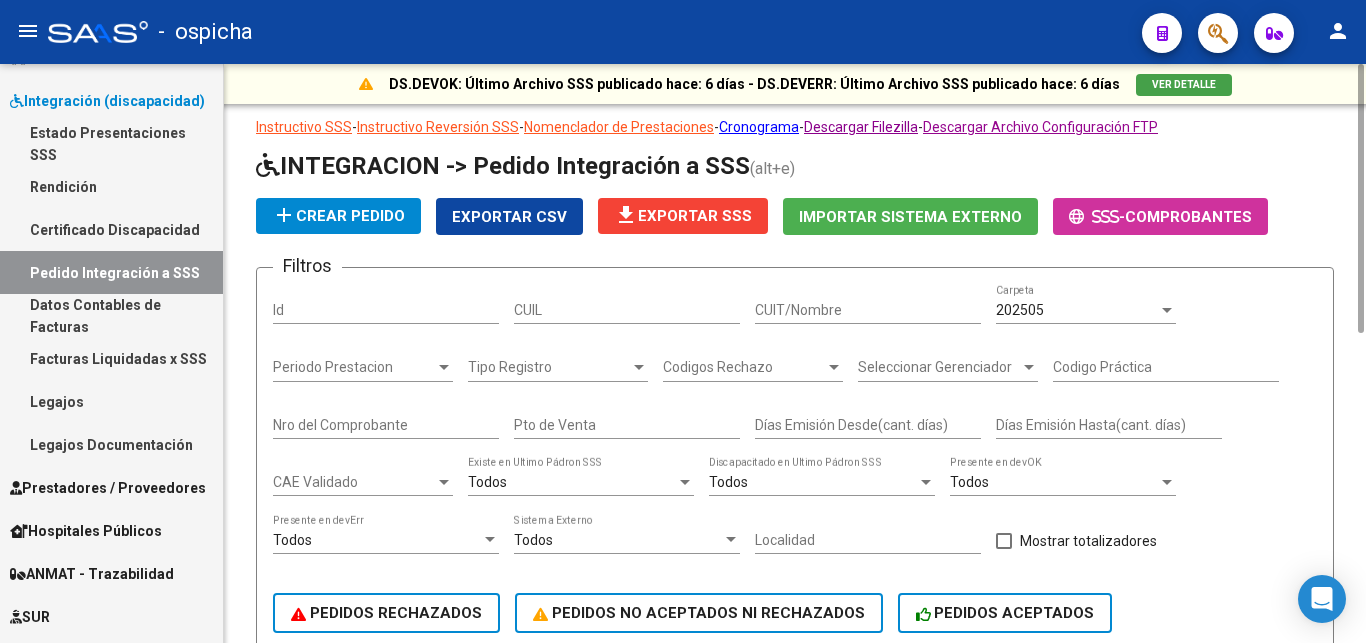 click on "CUIT/Nombre" at bounding box center (868, 310) 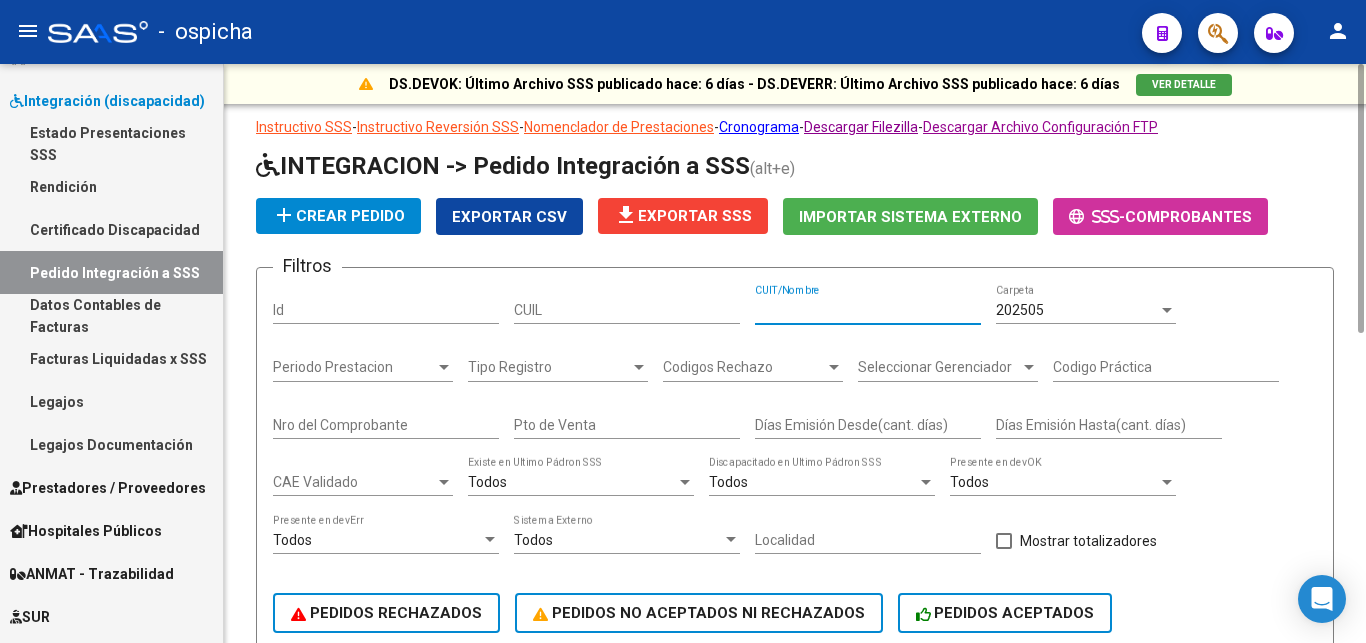 drag, startPoint x: 826, startPoint y: 306, endPoint x: 840, endPoint y: 322, distance: 21.260292 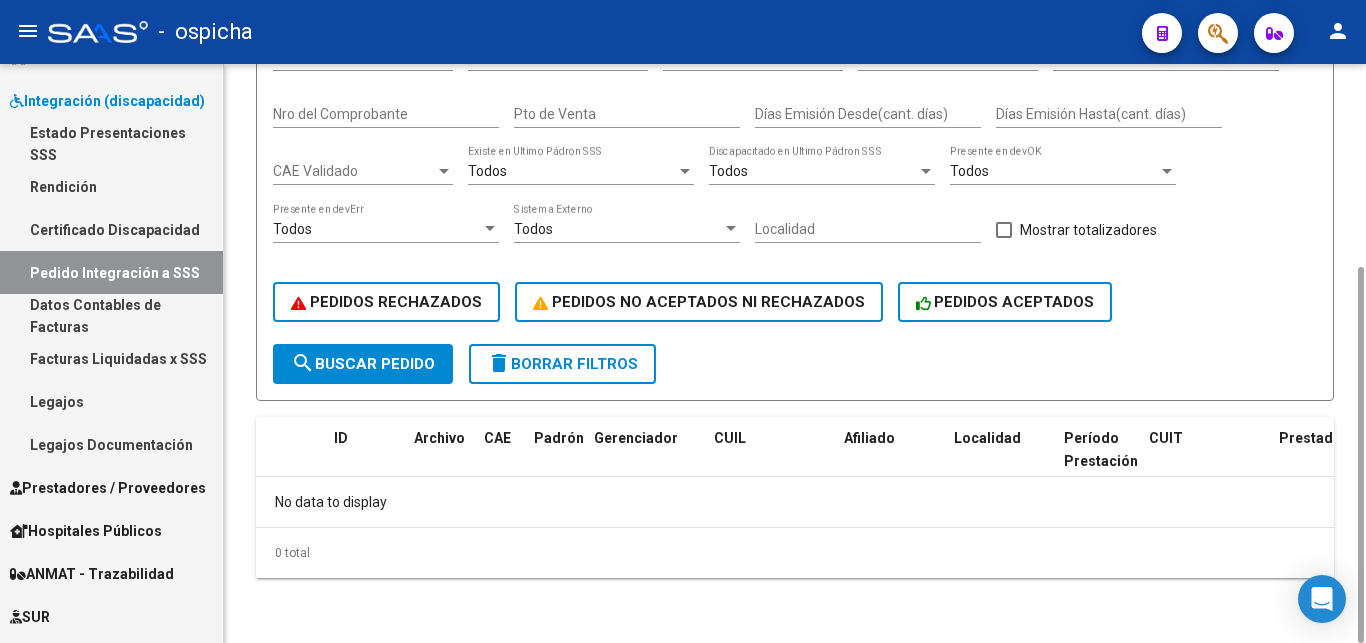 scroll, scrollTop: 0, scrollLeft: 0, axis: both 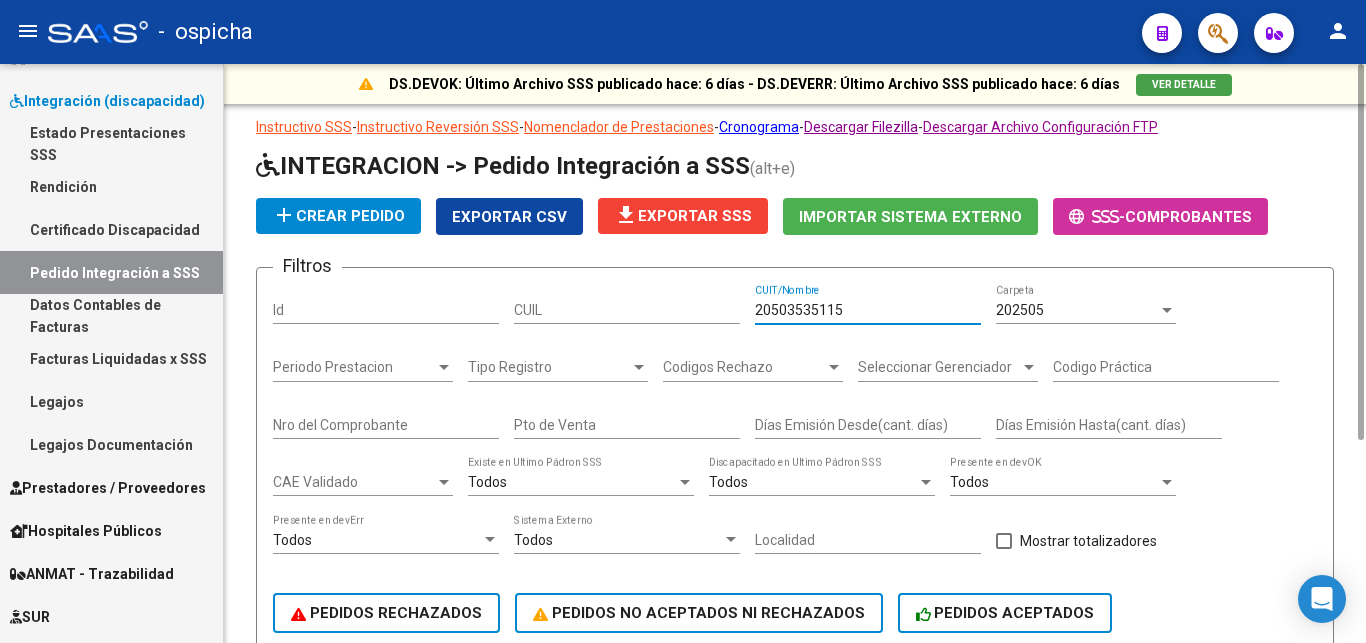 type on "20503535115" 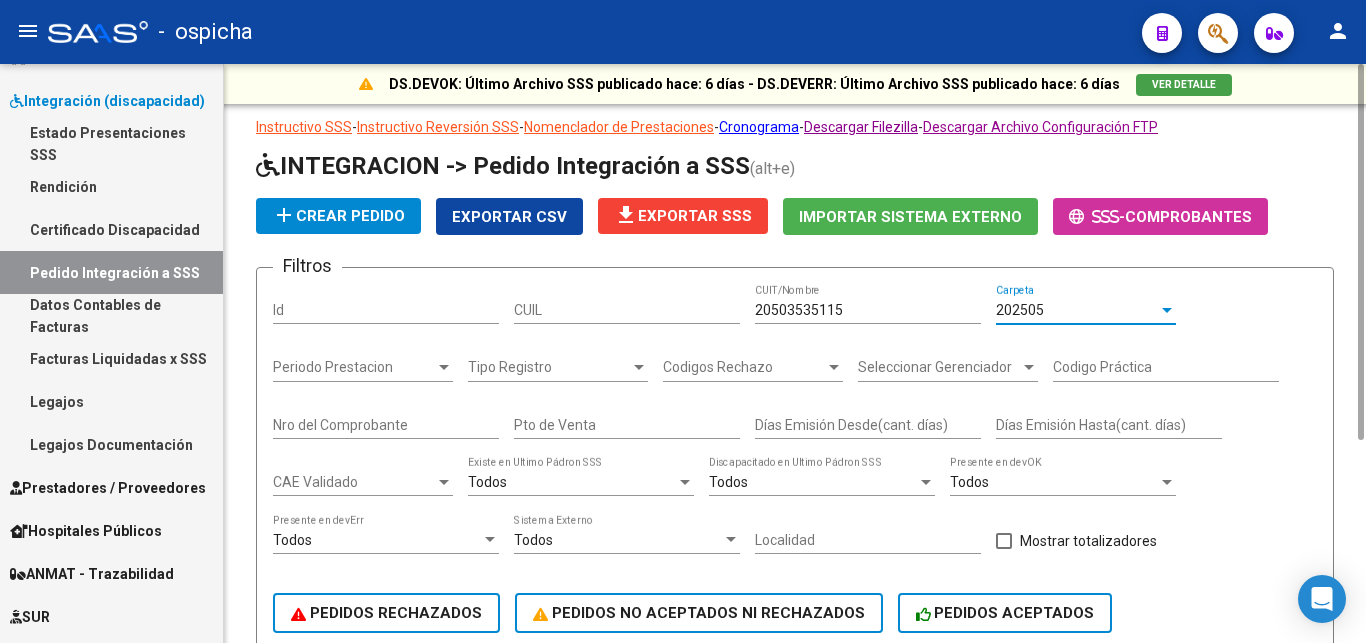 click on "202505" at bounding box center [1020, 310] 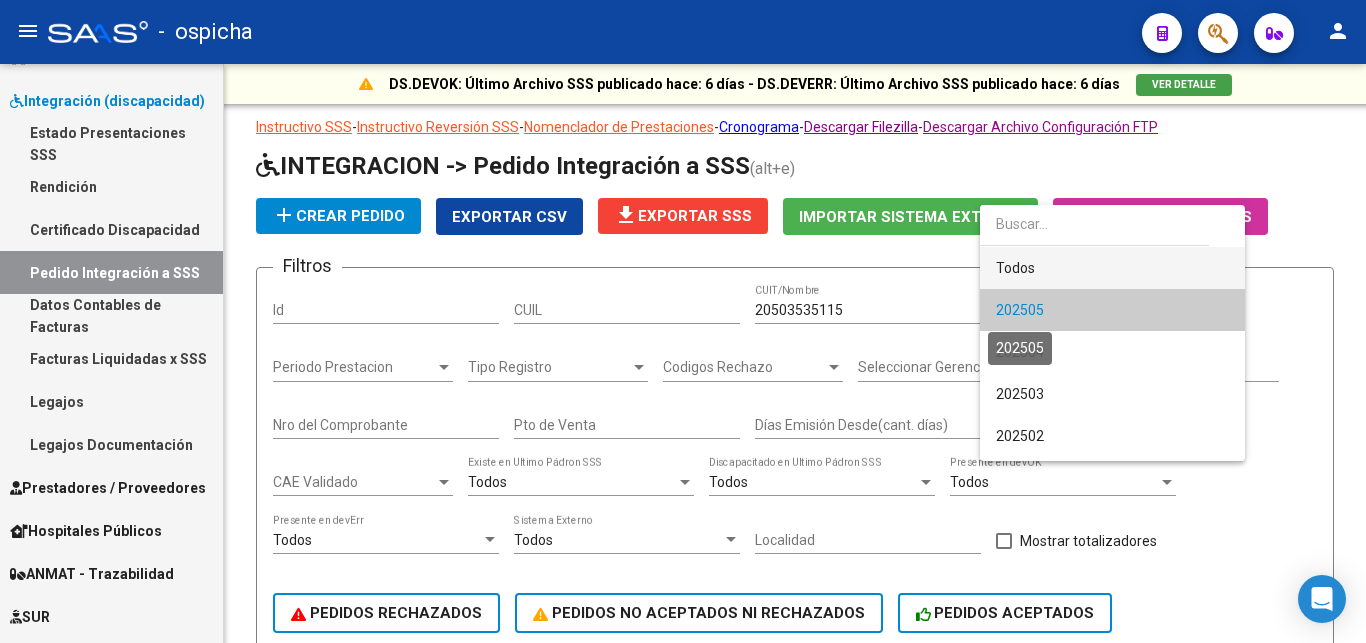 click on "Todos" at bounding box center [1112, 268] 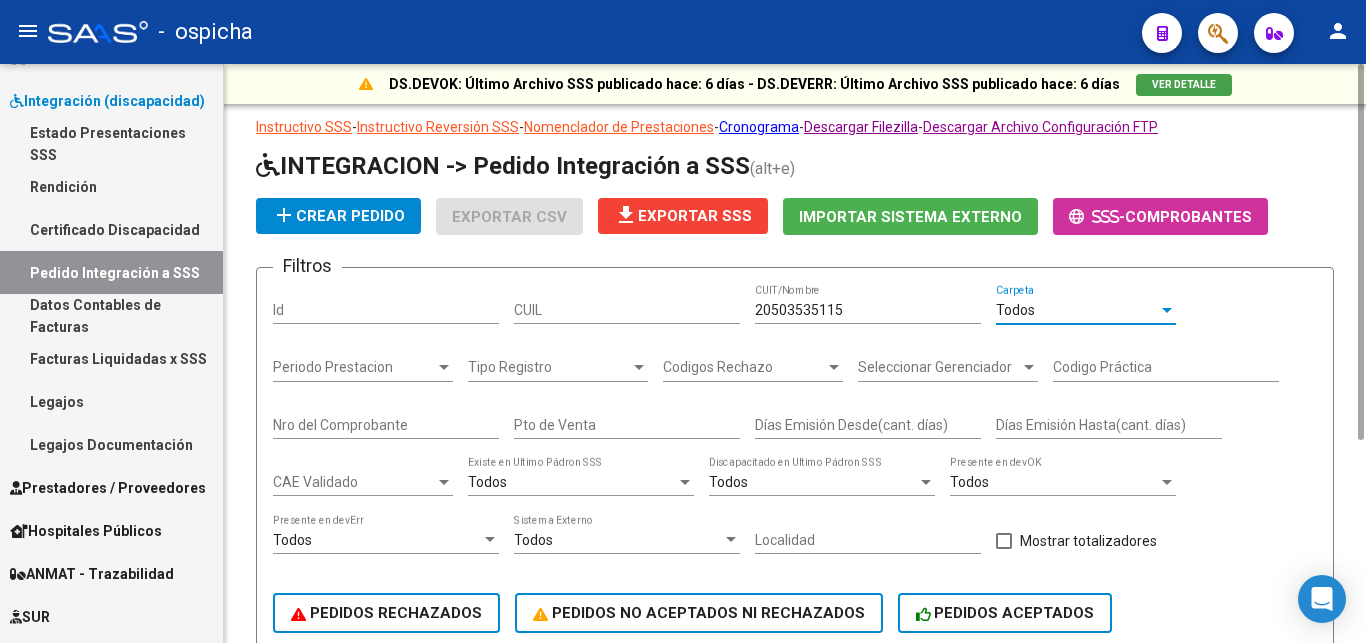 scroll, scrollTop: 204, scrollLeft: 0, axis: vertical 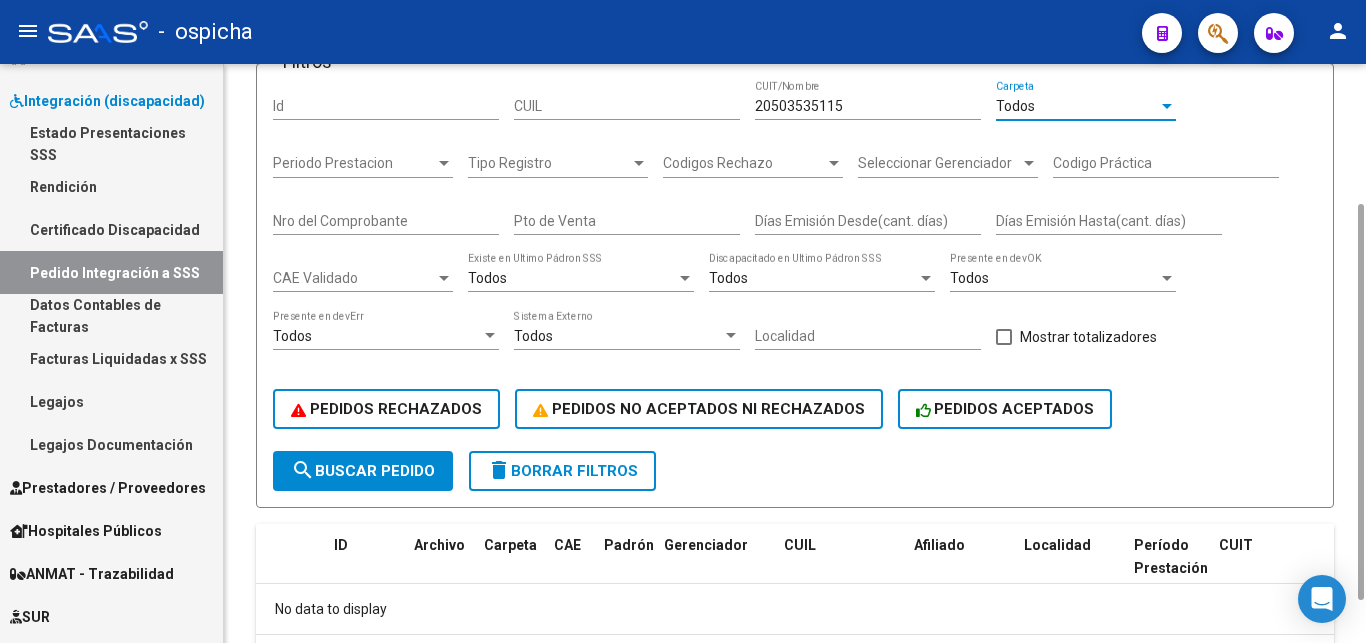 click on "search  Buscar Pedido" 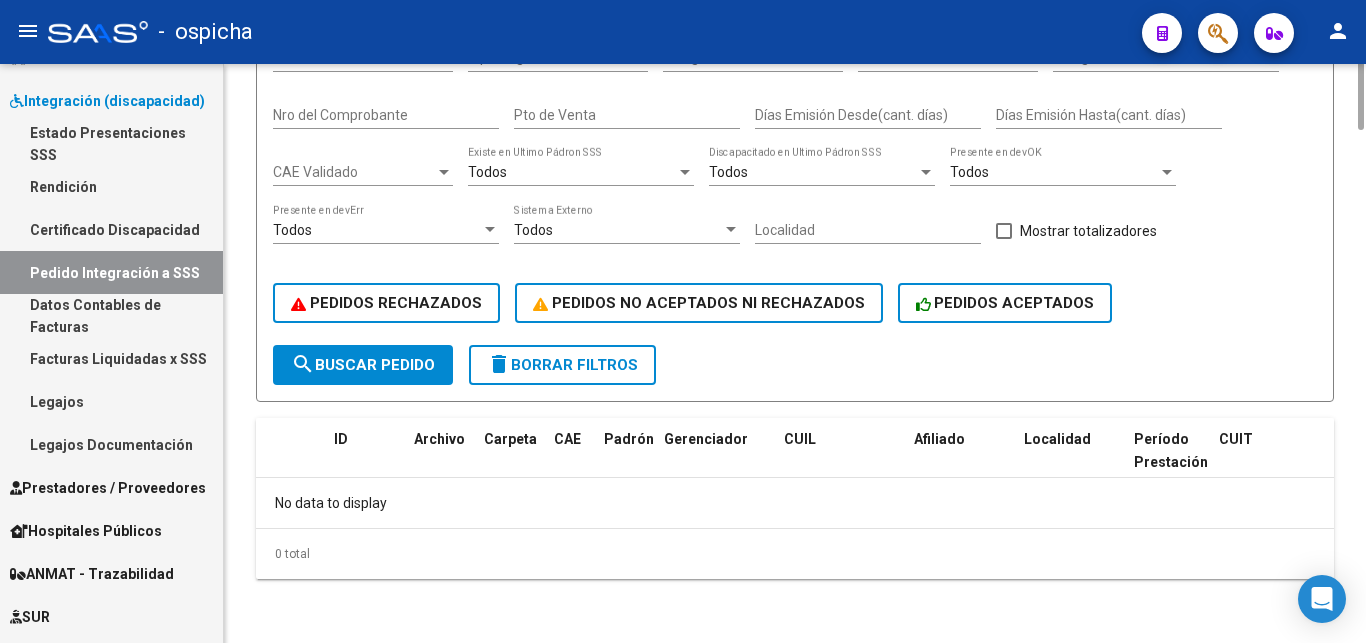 scroll, scrollTop: 0, scrollLeft: 0, axis: both 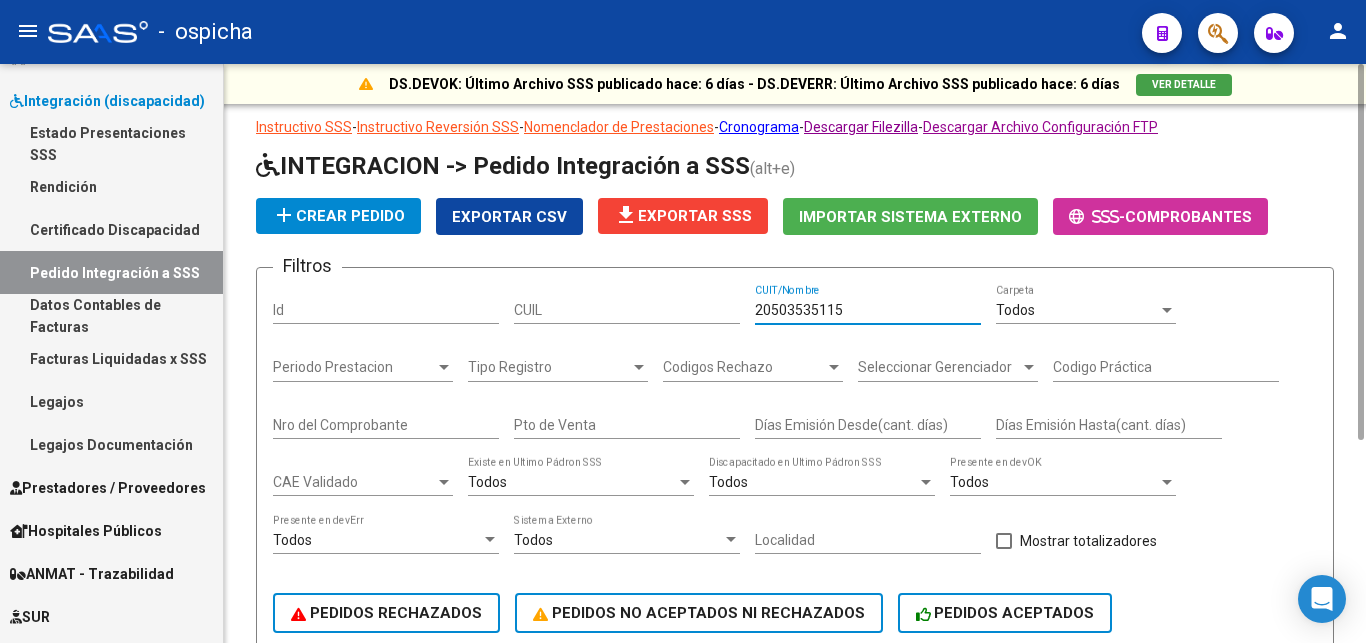 drag, startPoint x: 871, startPoint y: 312, endPoint x: 671, endPoint y: 316, distance: 200.04 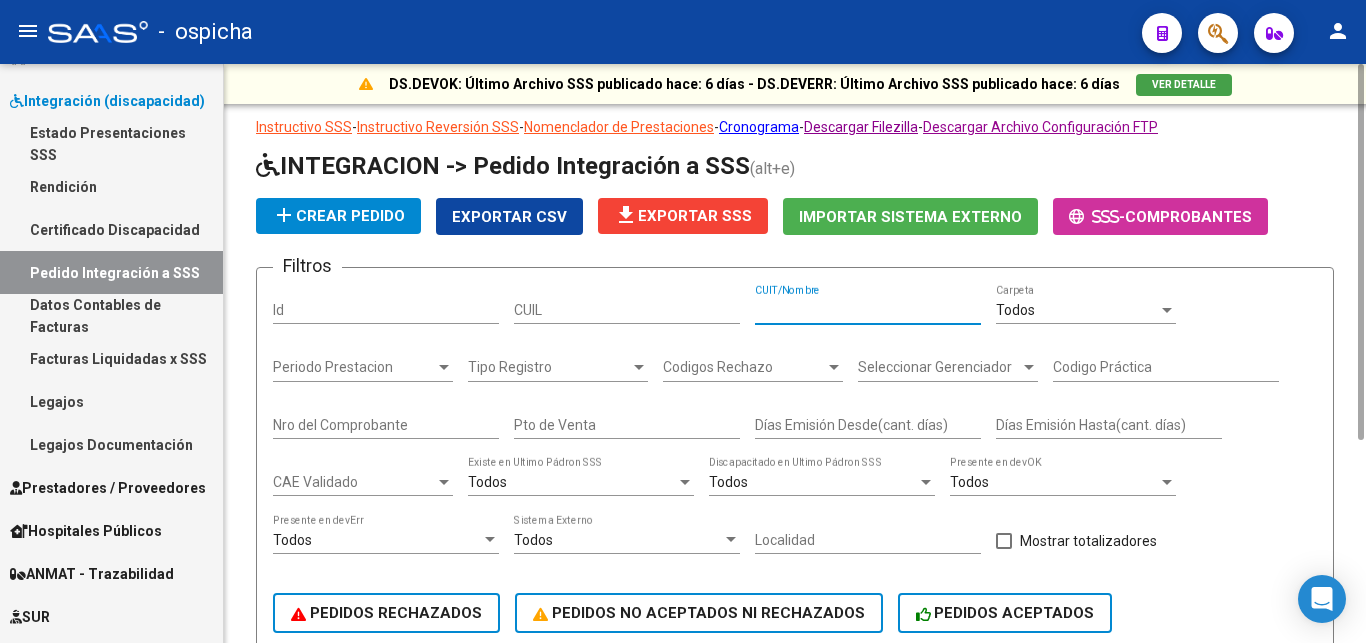 type 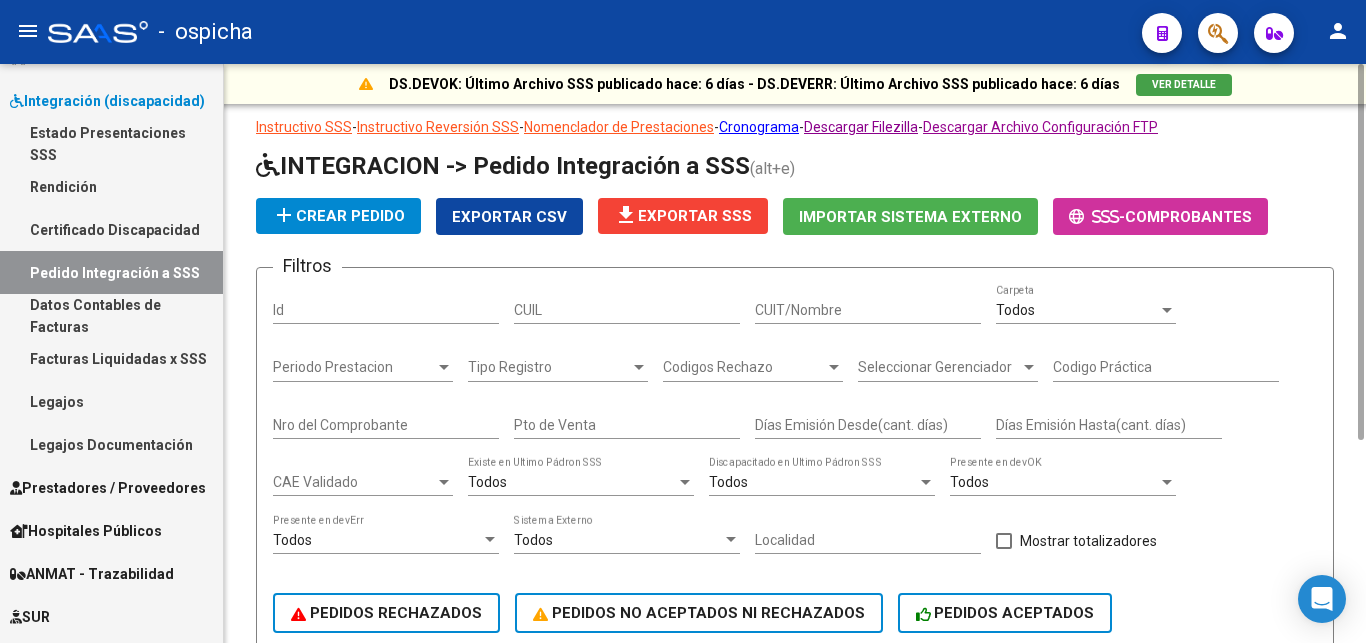 click on "CUIL" at bounding box center [627, 310] 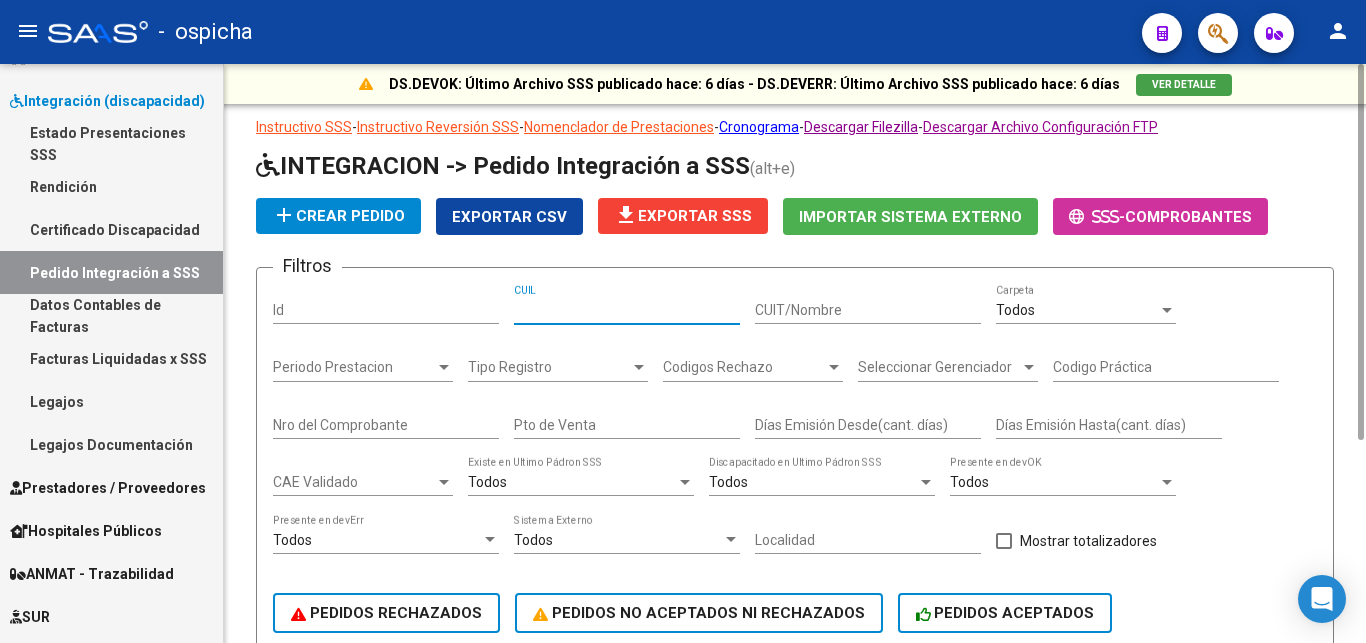 paste on "20503535115" 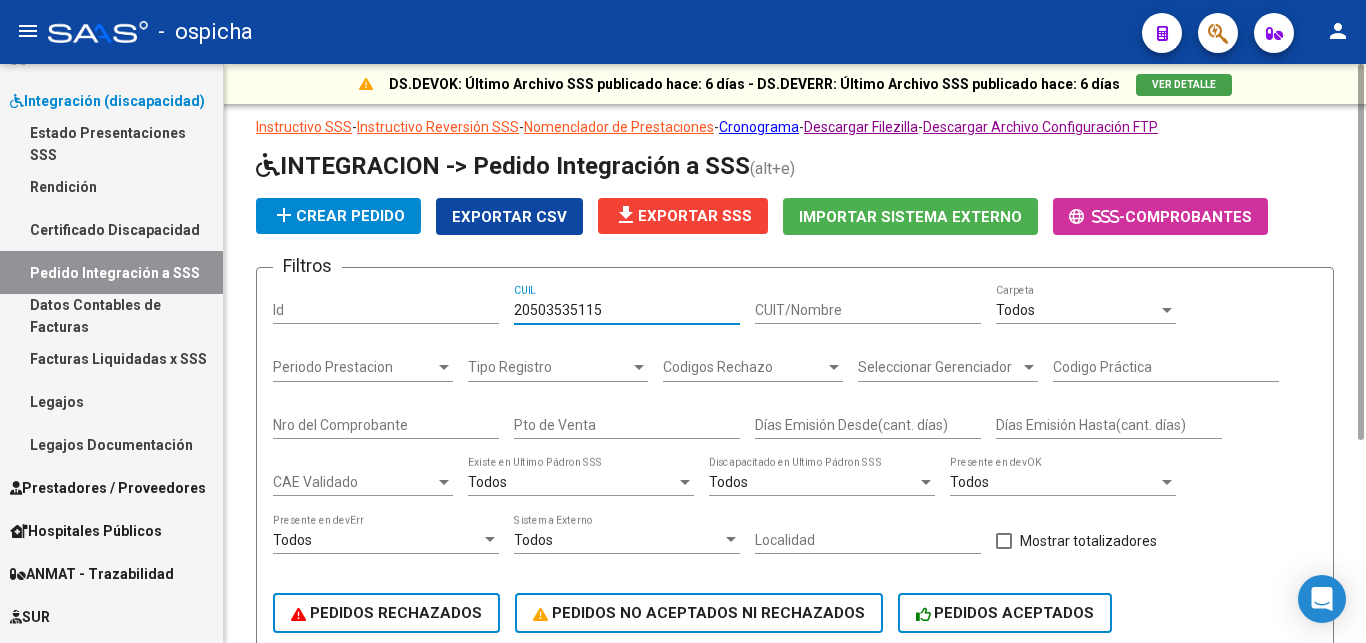 scroll, scrollTop: 204, scrollLeft: 0, axis: vertical 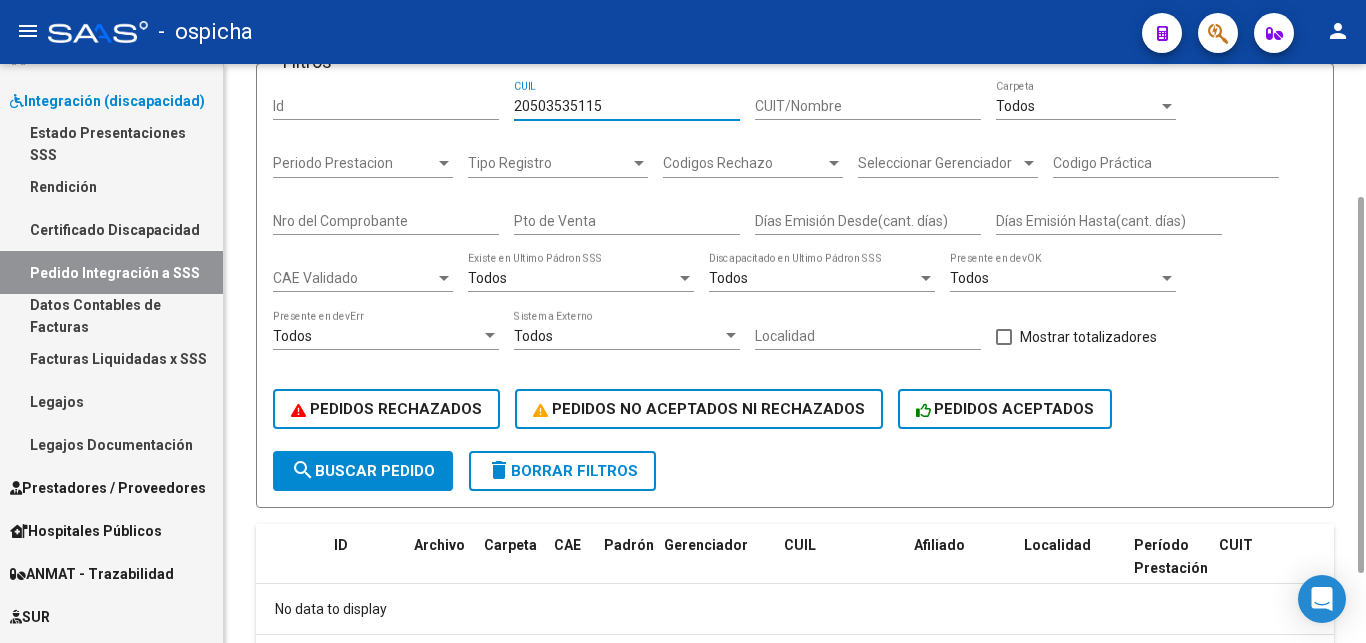 click on "search  Buscar Pedido" 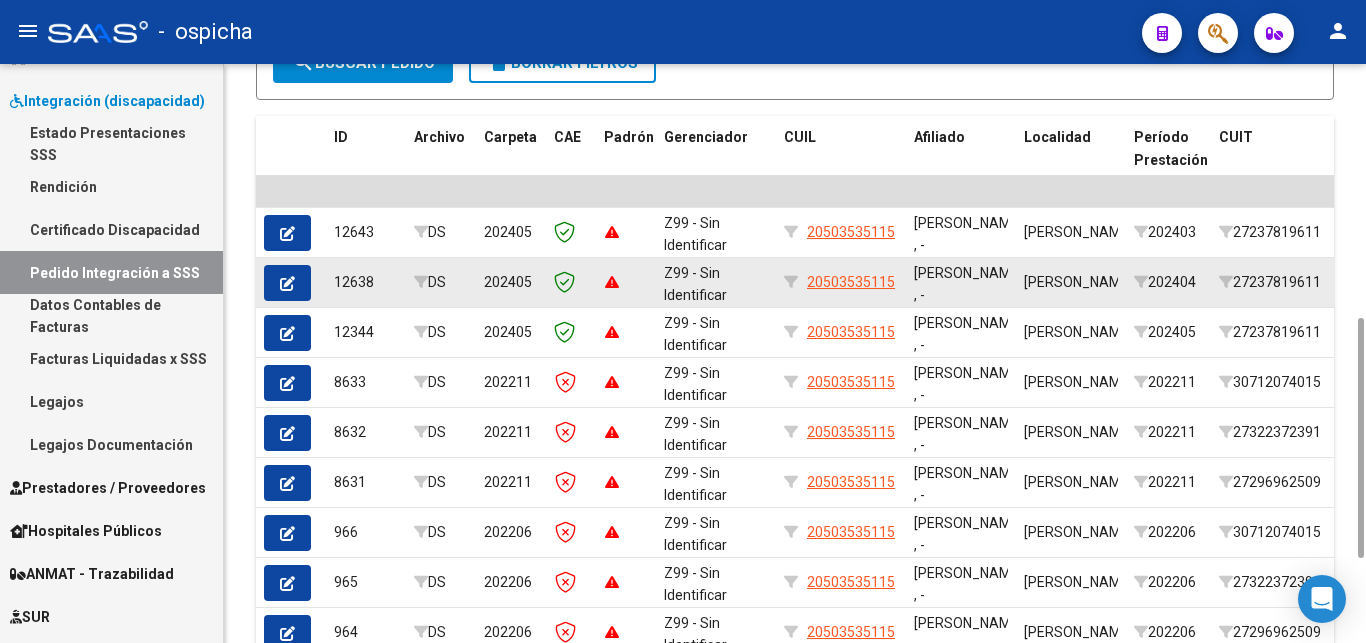 scroll, scrollTop: 816, scrollLeft: 0, axis: vertical 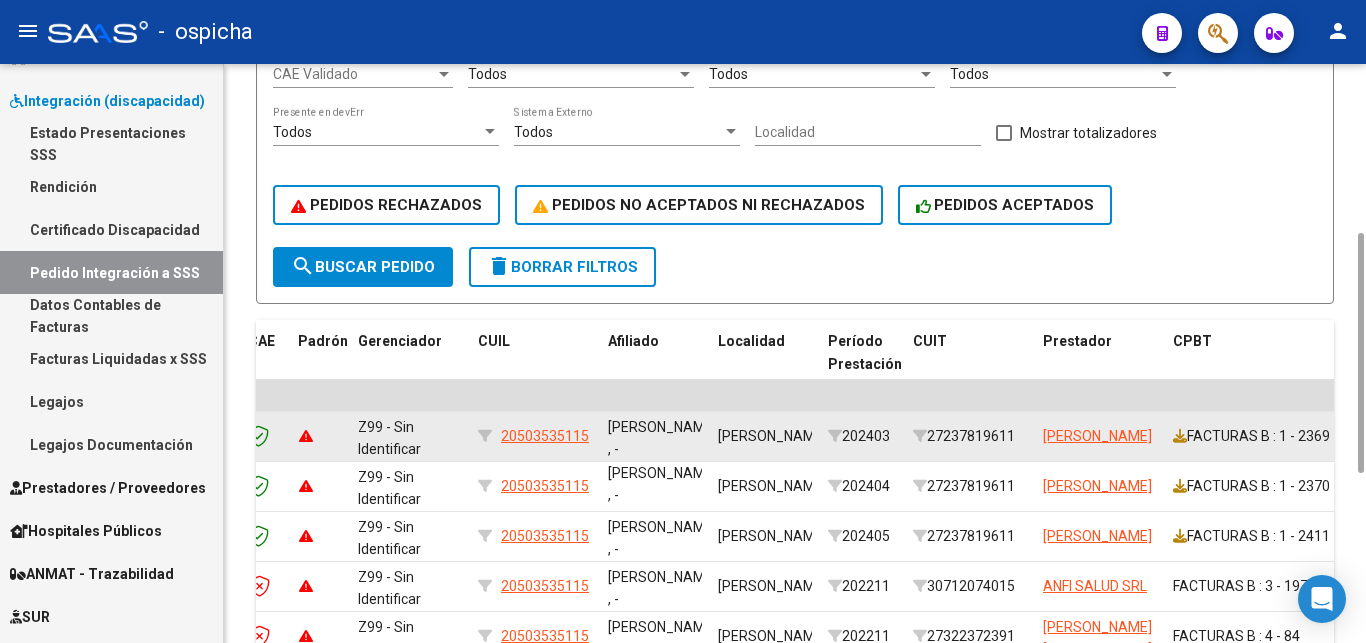 click on "202403" 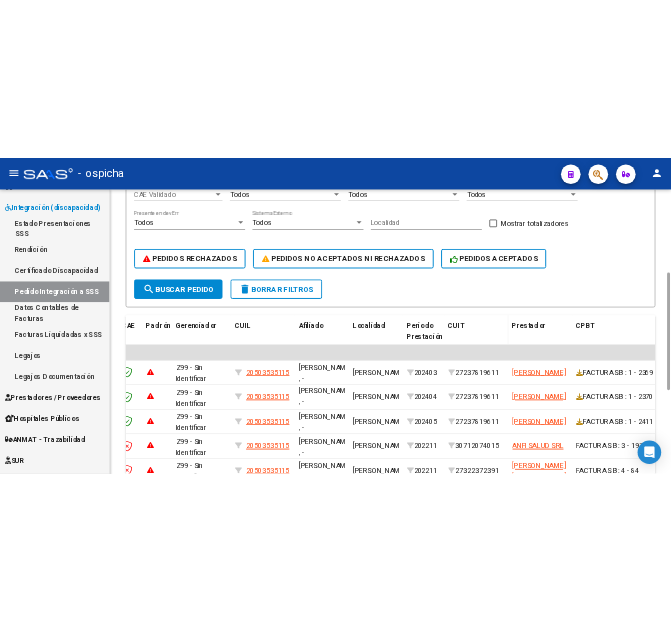 scroll, scrollTop: 612, scrollLeft: 0, axis: vertical 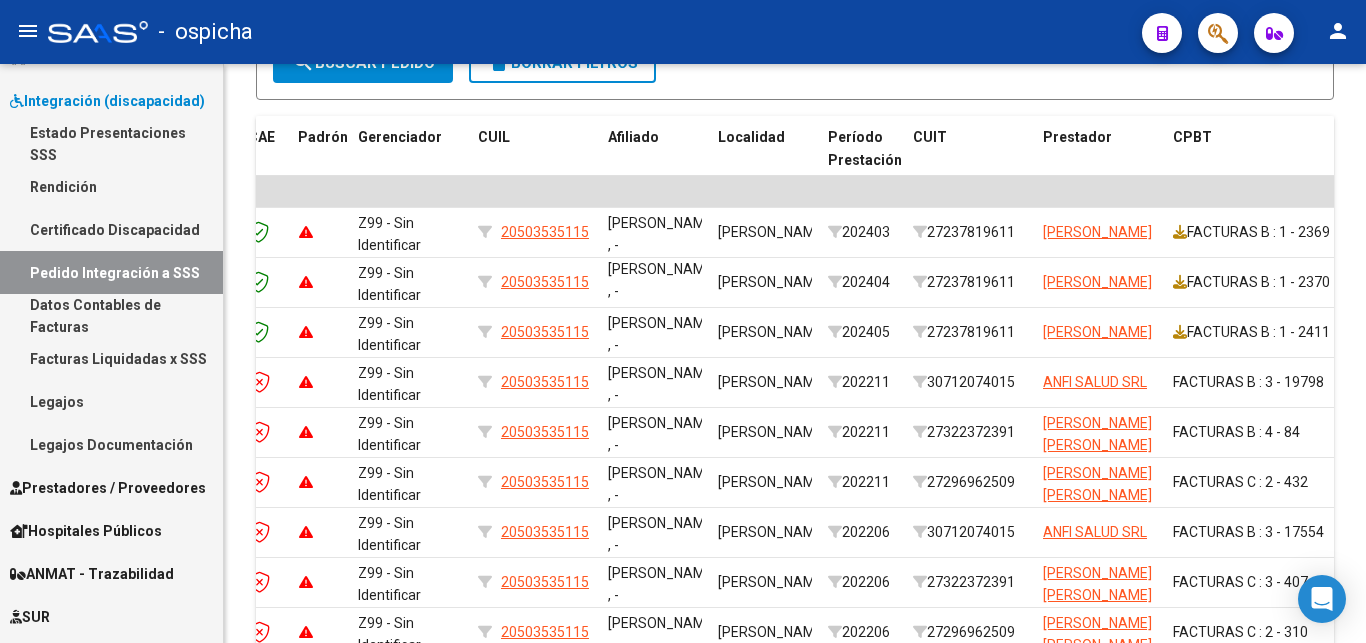 click on "-   ospicha" 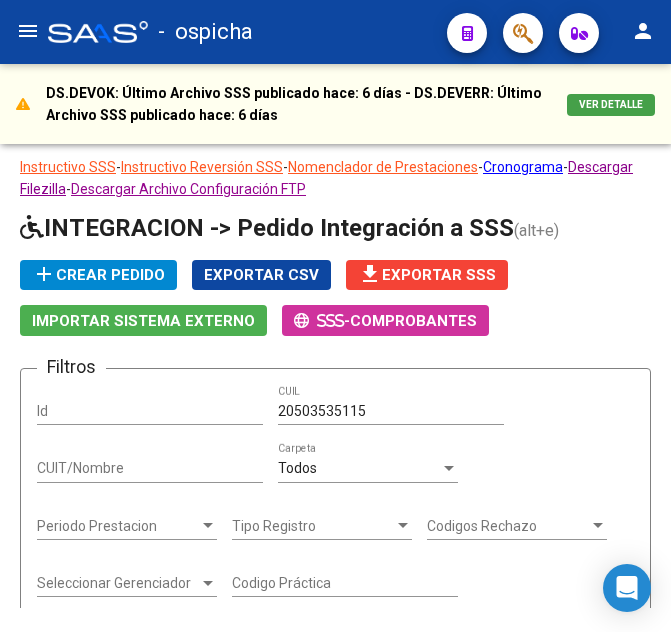 scroll, scrollTop: 27, scrollLeft: 0, axis: vertical 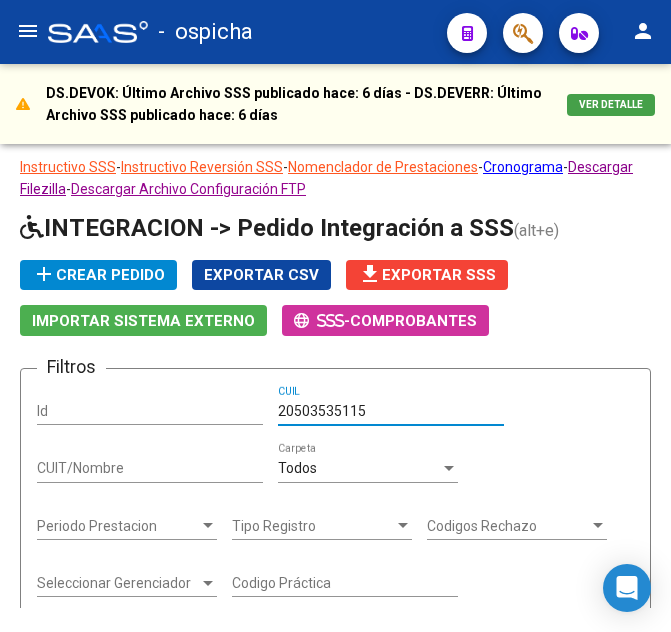 click on "20503535115" at bounding box center [391, 411] 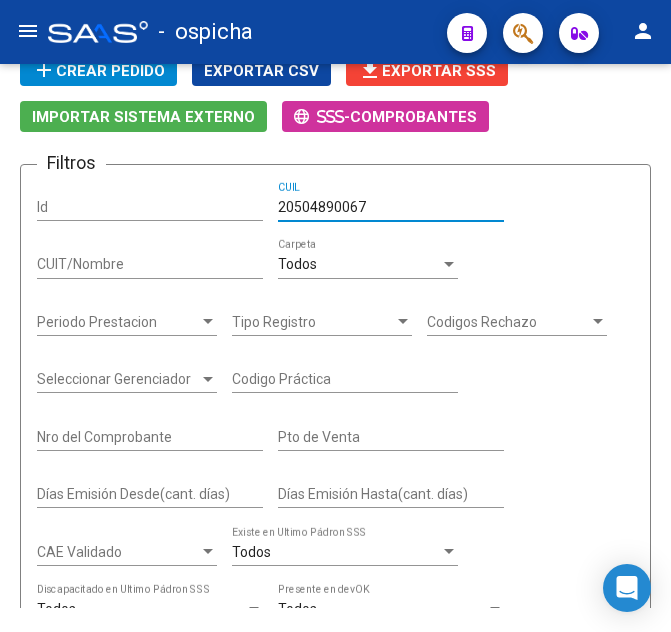 scroll, scrollTop: 408, scrollLeft: 0, axis: vertical 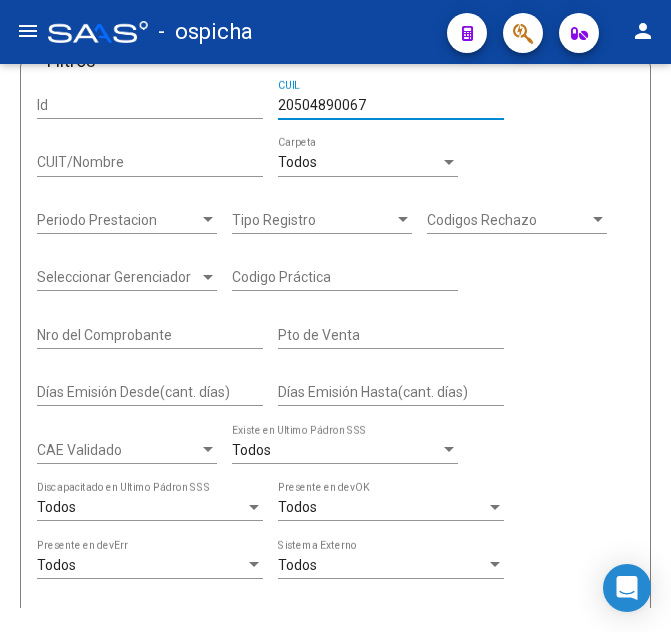 click on "20504890067" at bounding box center (391, 105) 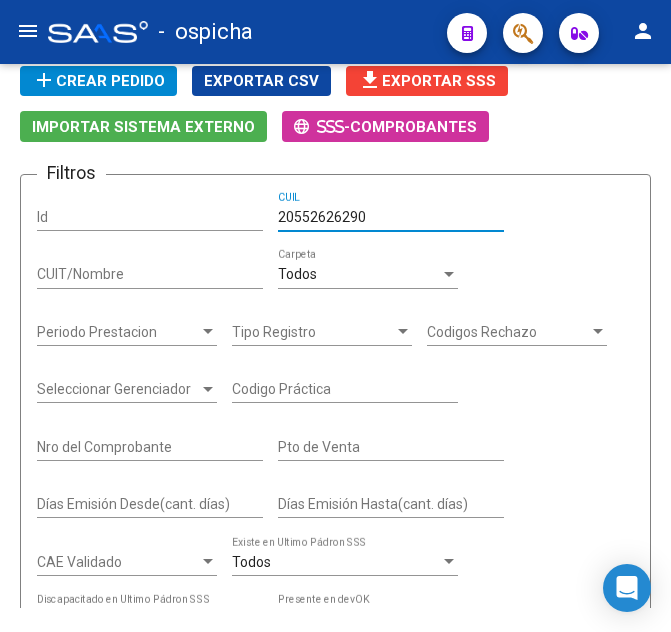 scroll, scrollTop: 0, scrollLeft: 0, axis: both 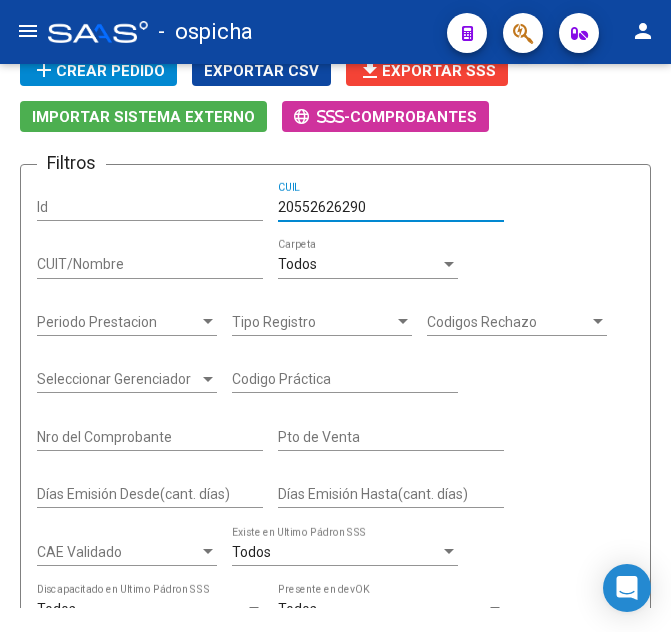 drag, startPoint x: 384, startPoint y: 205, endPoint x: 201, endPoint y: 211, distance: 183.09833 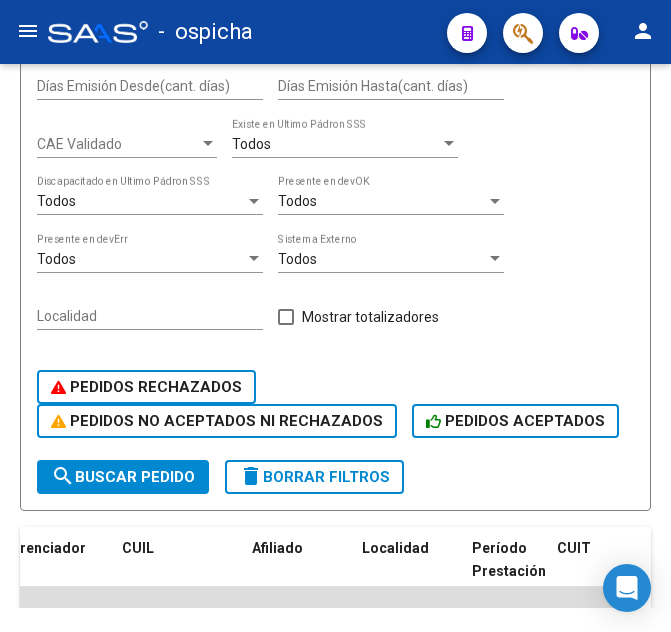 scroll, scrollTop: 816, scrollLeft: 9, axis: both 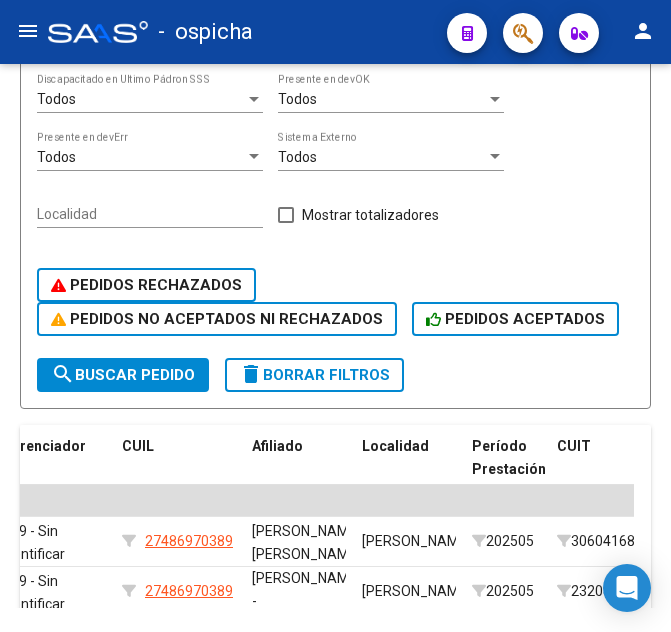 click on "PEDIDOS RECHAZADOS    PEDIDOS NO ACEPTADOS NI RECHAZADOS    PEDIDOS ACEPTADOS" 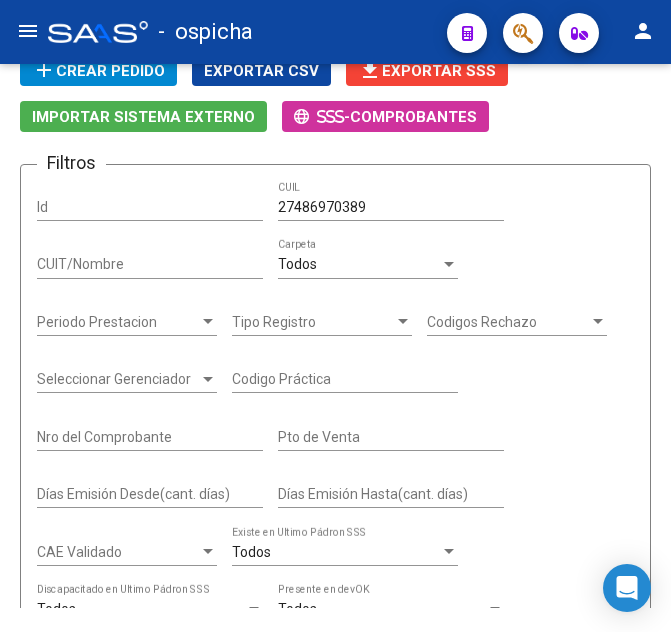 scroll, scrollTop: 102, scrollLeft: 9, axis: both 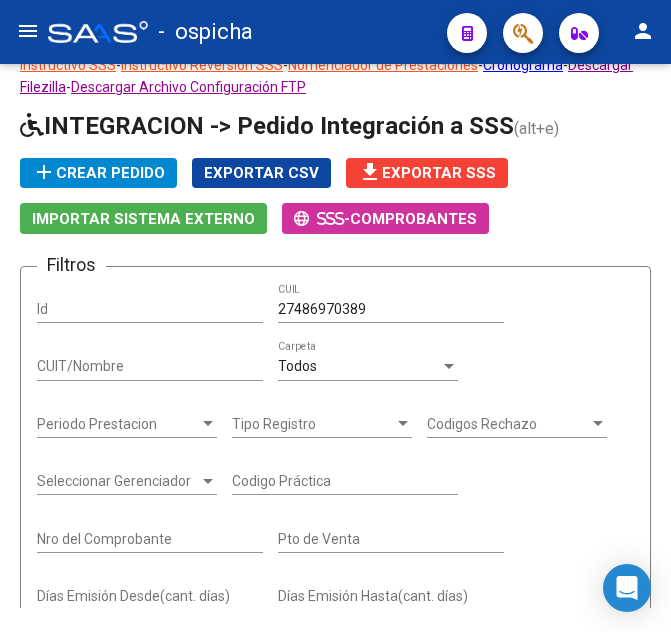 click on "27486970389 CUIL" 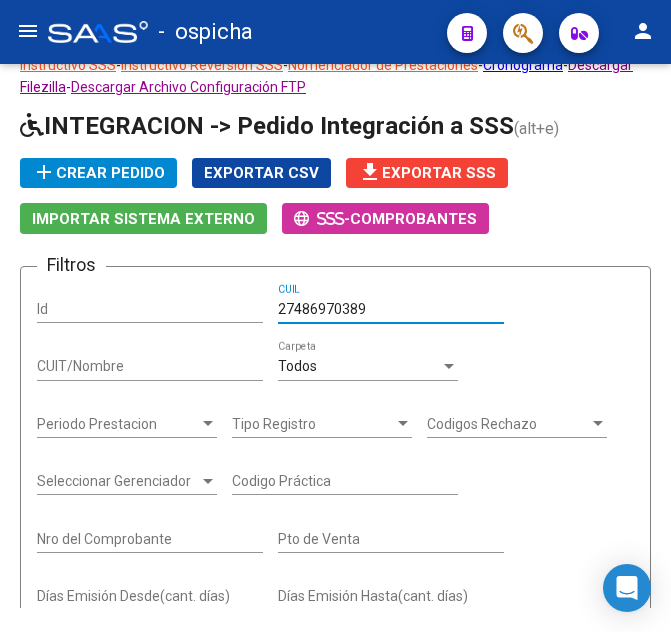 paste on "27483888614" 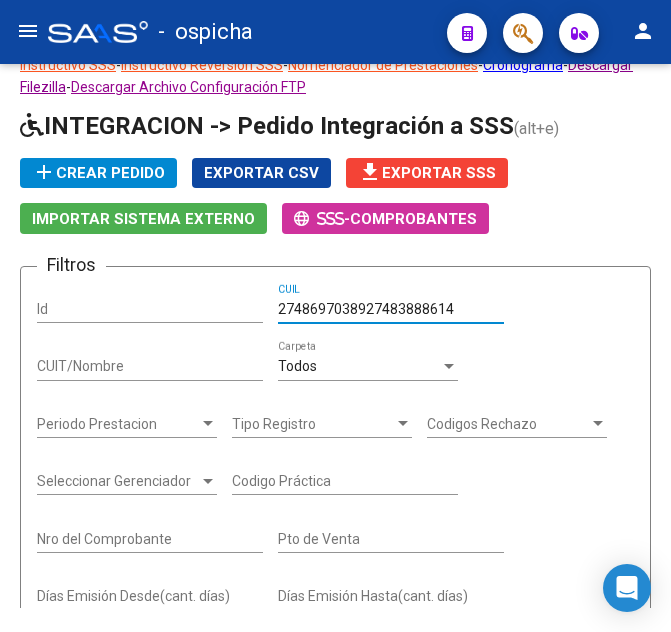 click on "2748697038927483888614" at bounding box center [391, 309] 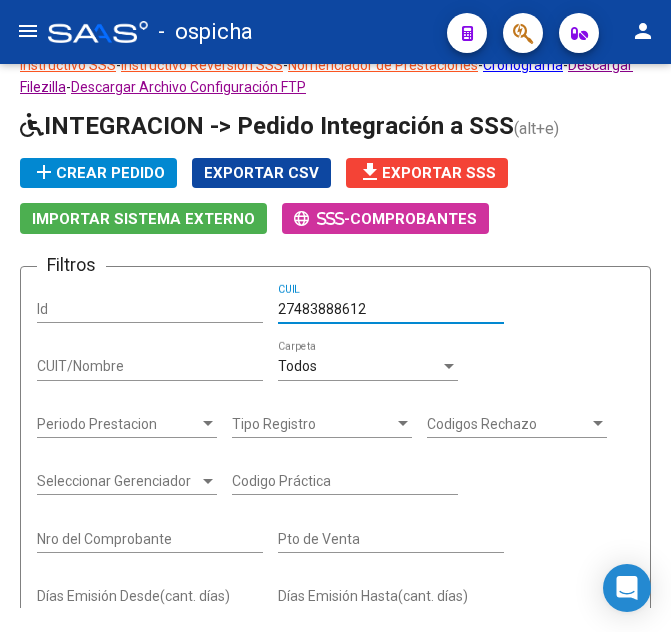 type on "27483888611" 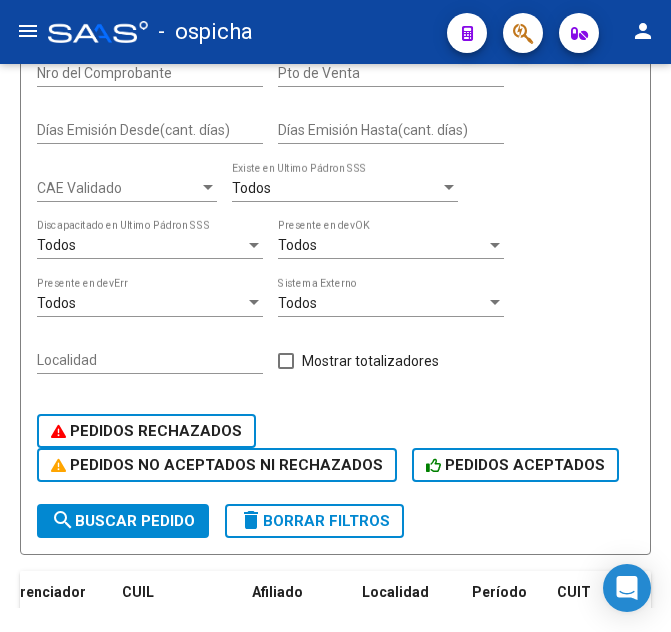 scroll, scrollTop: 612, scrollLeft: 9, axis: both 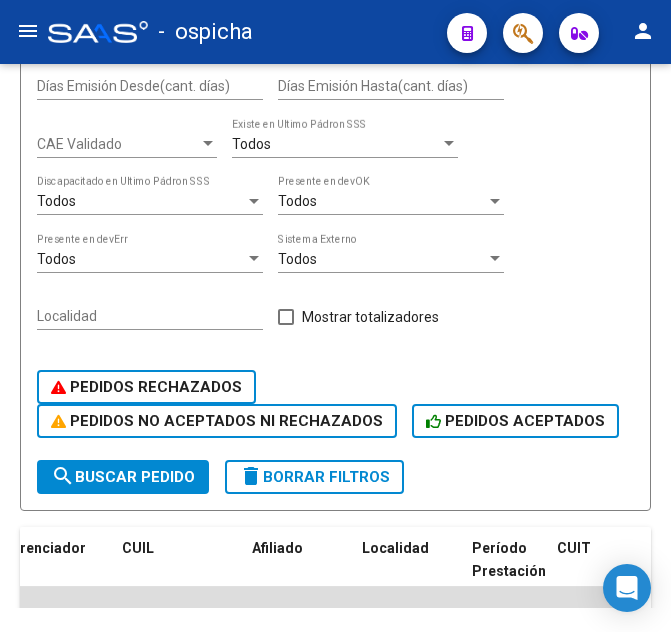 click on "search  Buscar Pedido" 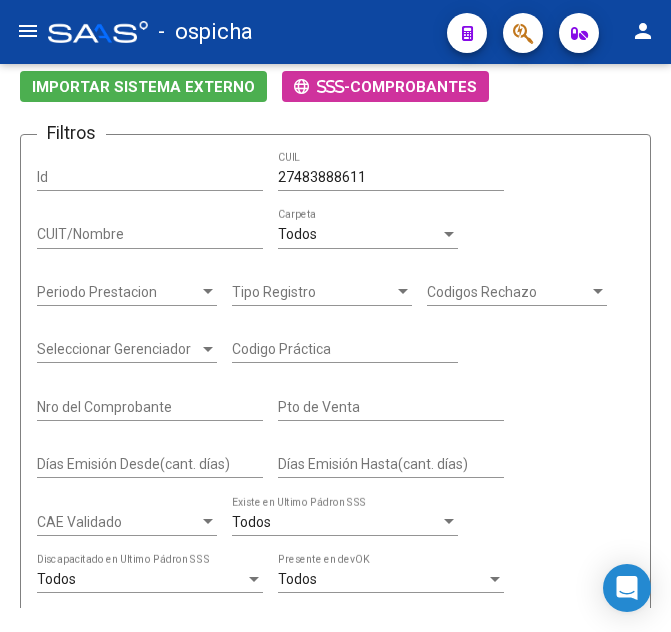 scroll, scrollTop: 205, scrollLeft: 9, axis: both 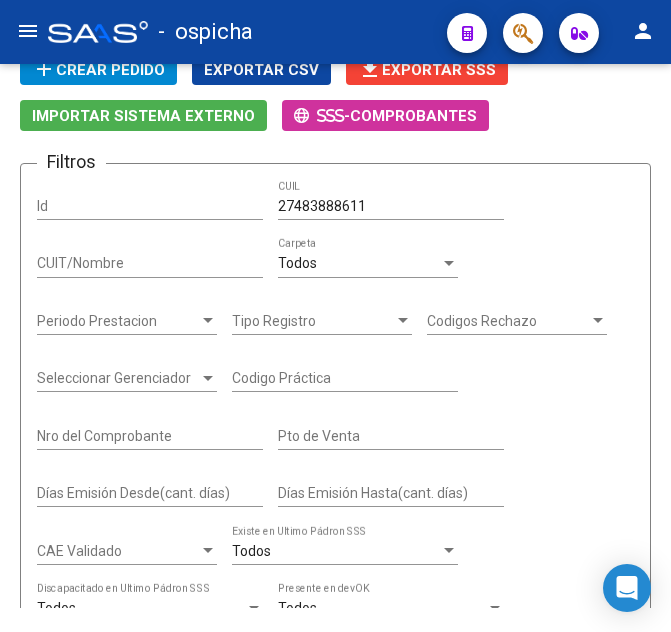 click on "27483888611" at bounding box center (391, 206) 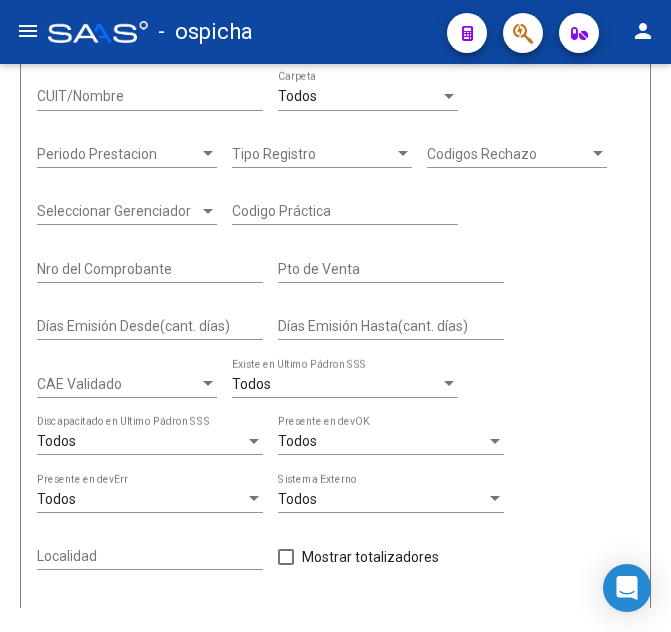 scroll, scrollTop: 511, scrollLeft: 9, axis: both 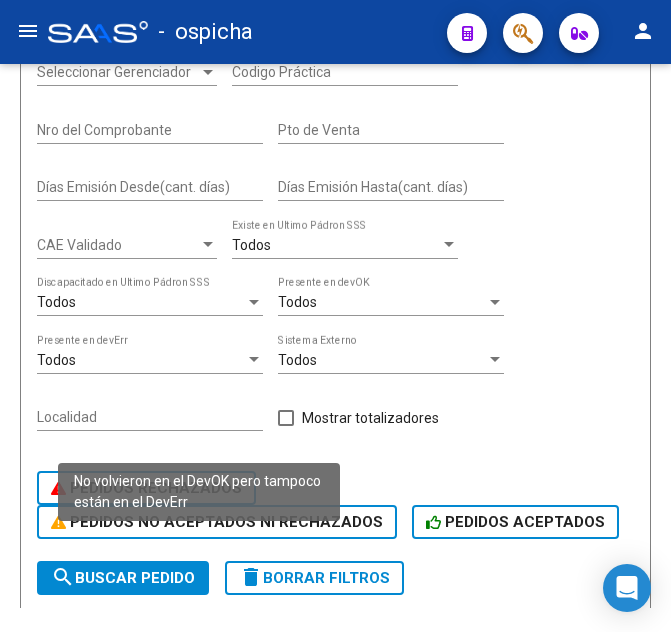 click on "PEDIDOS NO ACEPTADOS NI RECHAZADOS" 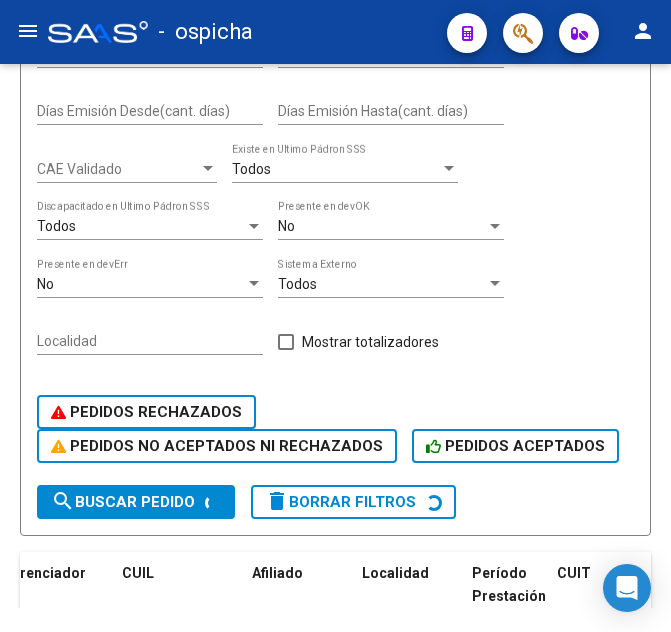scroll, scrollTop: 613, scrollLeft: 9, axis: both 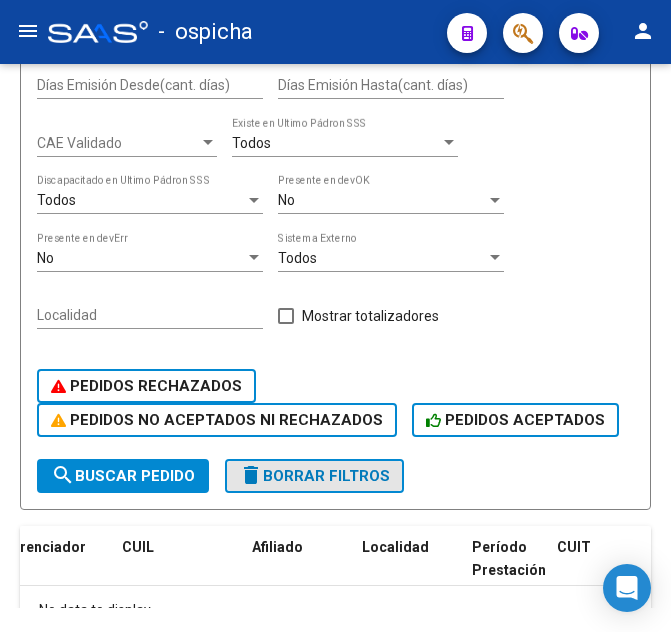 click on "delete  Borrar Filtros" 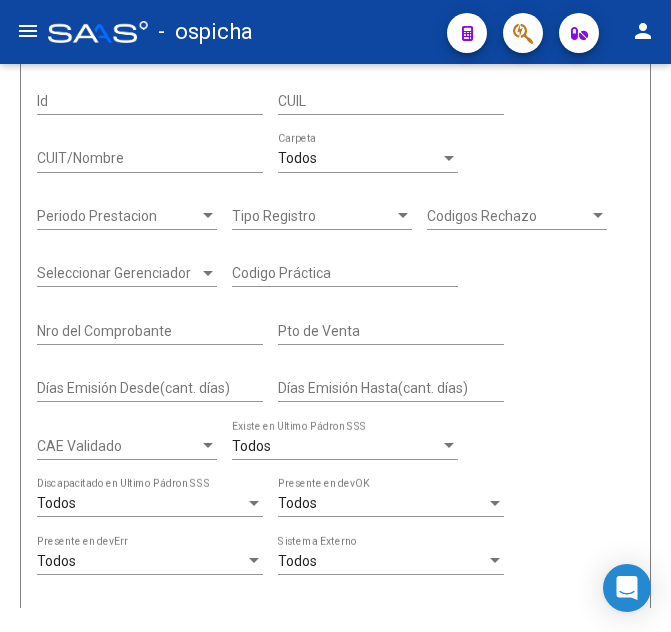 scroll, scrollTop: 103, scrollLeft: 9, axis: both 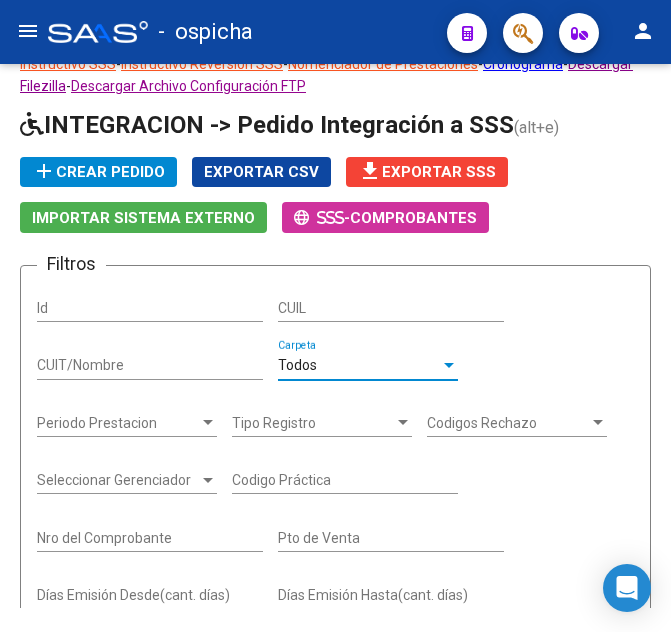 click on "Todos" at bounding box center (359, 365) 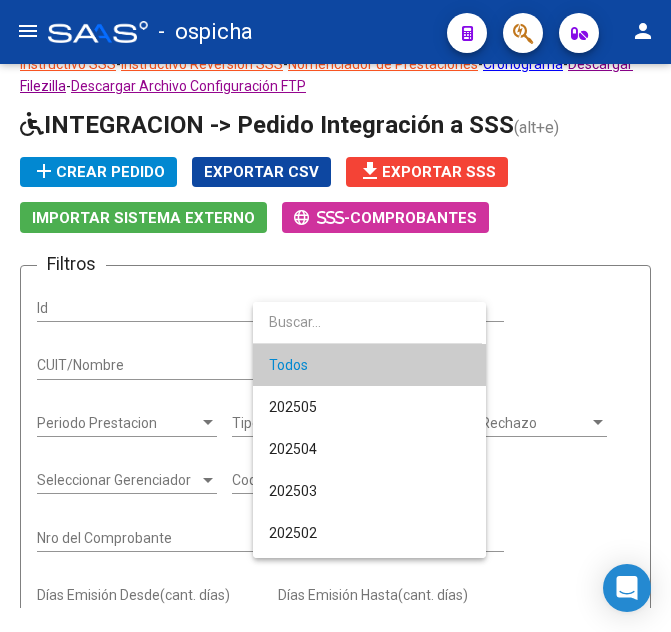 click at bounding box center (367, 322) 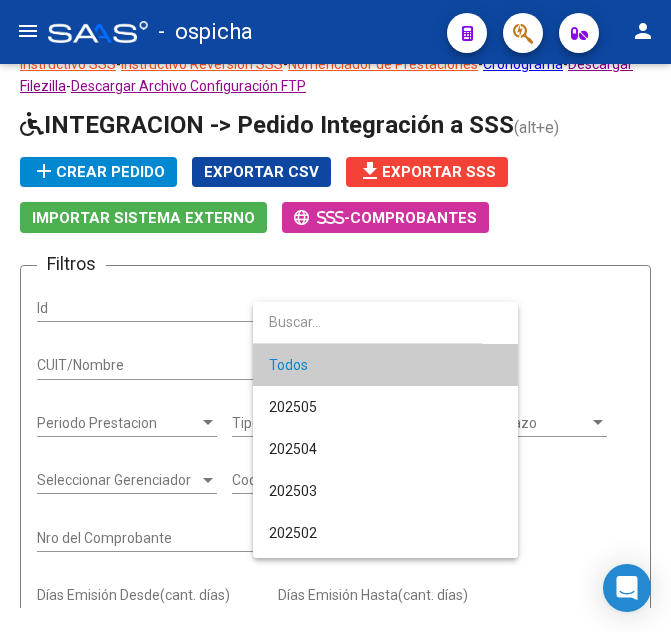 click at bounding box center (367, 322) 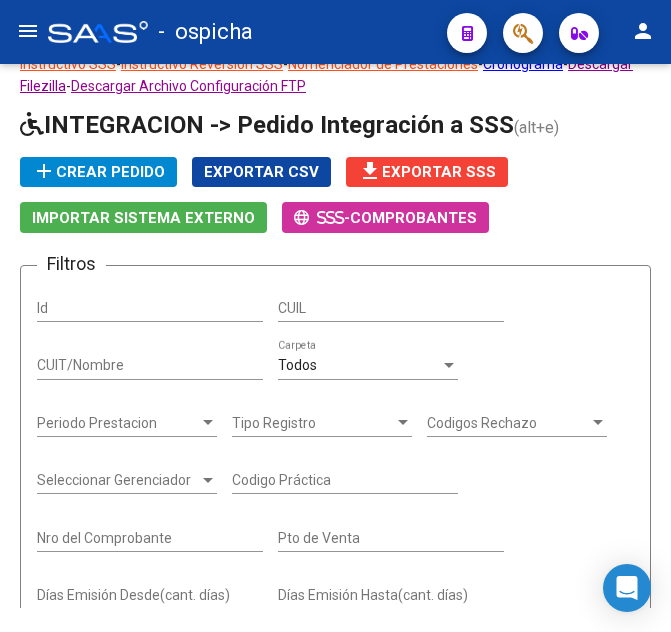 click on "CUIL" 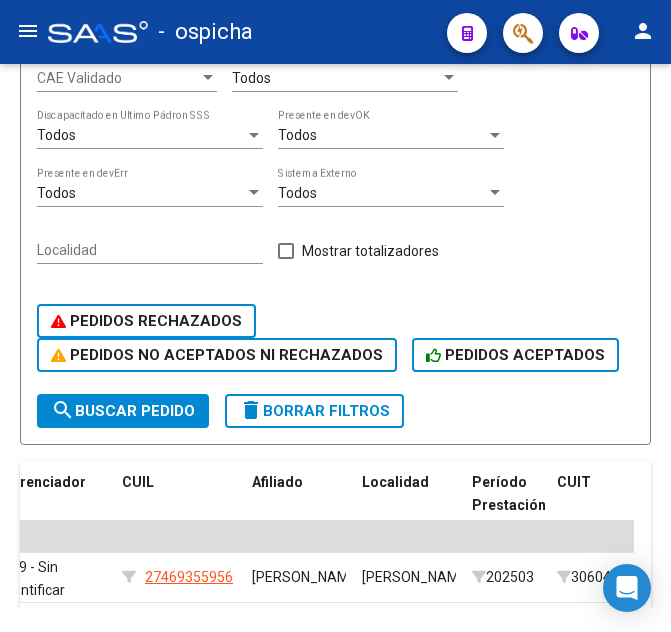 scroll, scrollTop: 715, scrollLeft: 9, axis: both 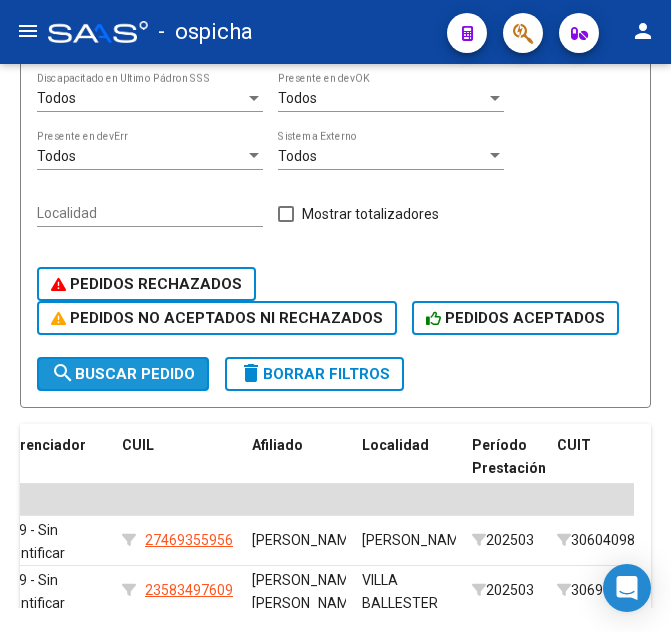 click on "search  Buscar Pedido" 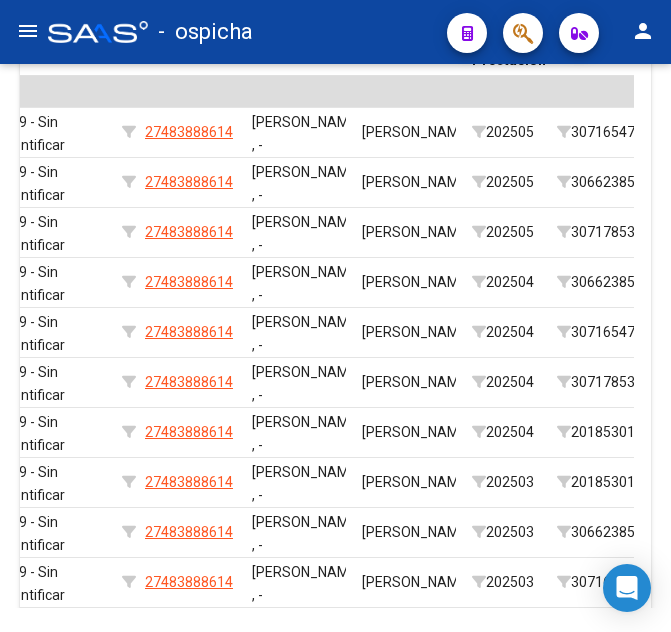 scroll, scrollTop: 1225, scrollLeft: 9, axis: both 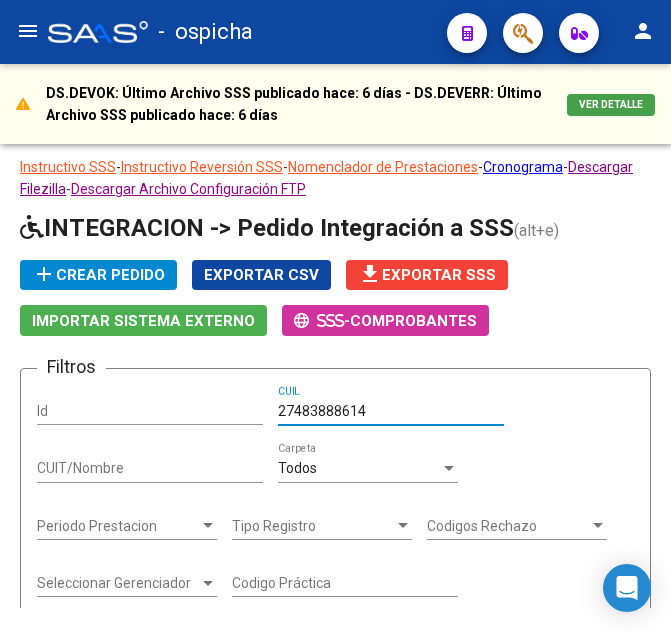 click on "27483888614" at bounding box center (391, 411) 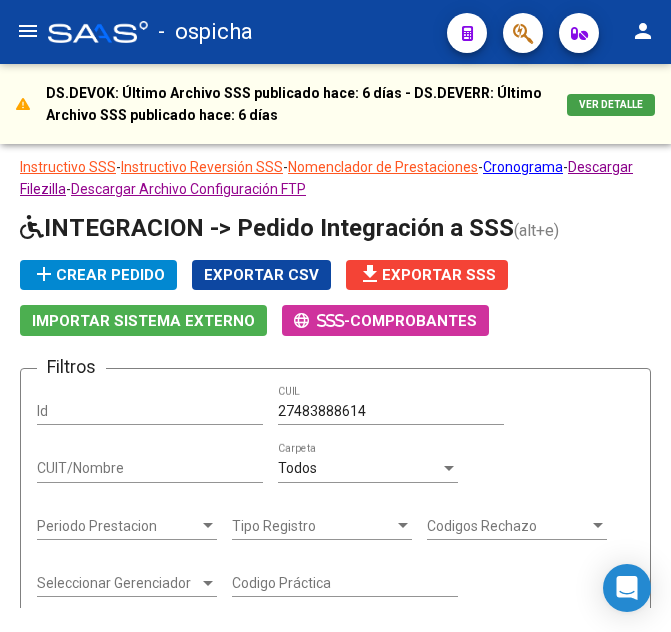 drag, startPoint x: 412, startPoint y: 429, endPoint x: 412, endPoint y: 417, distance: 12 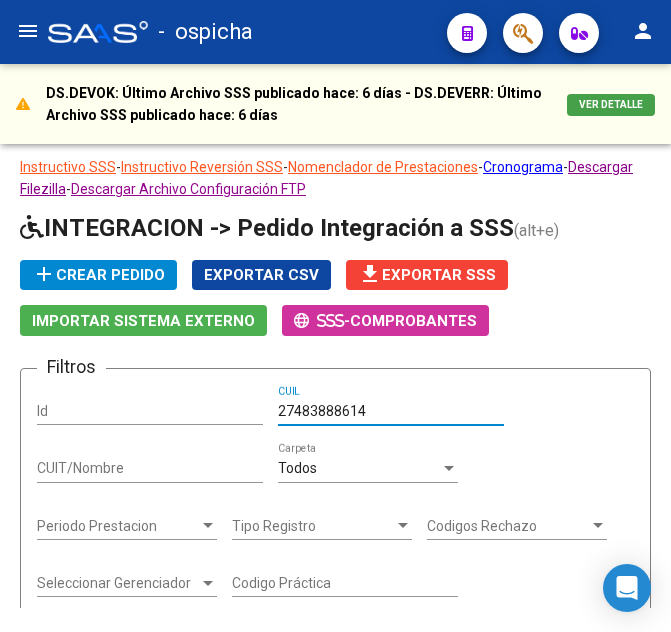click on "27483888614" at bounding box center (391, 411) 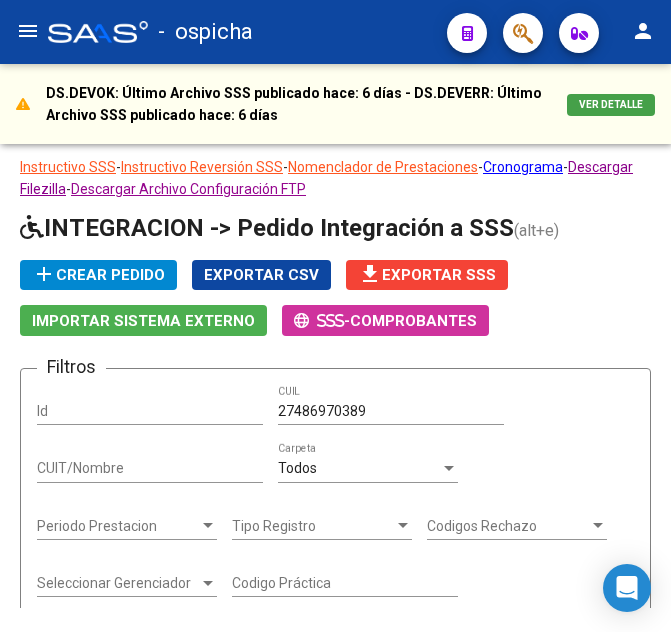click on "Filtros Id 27486970389 CUIL CUIT/Nombre Todos  Carpeta Periodo Prestacion Periodo Prestacion Tipo Registro Tipo Registro Codigos Rechazo Codigos Rechazo Seleccionar Gerenciador Seleccionar Gerenciador Codigo Práctica Nro del Comprobante Pto de Venta Días Emisión Desde(cant. días) Días Emisión Hasta(cant. días) CAE Validado CAE Validado Todos  Existe en Ultimo Pádron SSS Todos  Discapacitado en Ultimo Pádron SSS Todos  Presente en devOK Todos  Presente en devErr Todos  Sistema Externo Localidad    Mostrar totalizadores    PEDIDOS RECHAZADOS    PEDIDOS NO ACEPTADOS NI RECHAZADOS    PEDIDOS ACEPTADOS search  Buscar Pedido  delete  Borrar Filtros" 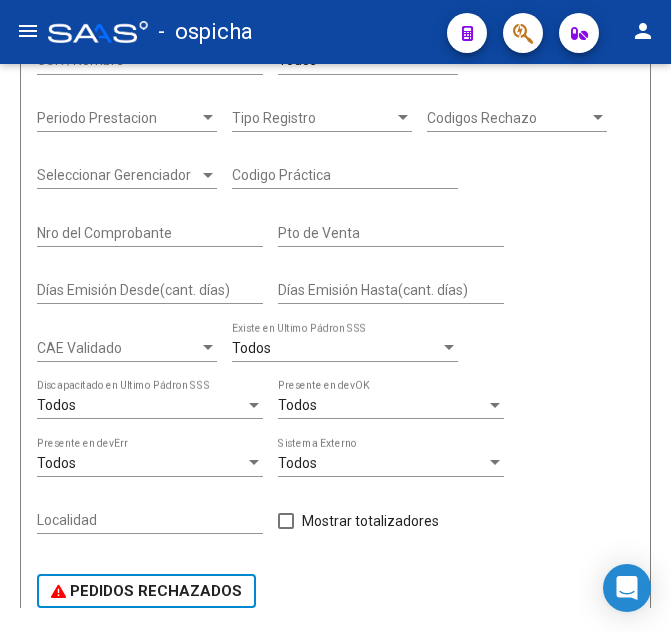 scroll, scrollTop: 612, scrollLeft: 9, axis: both 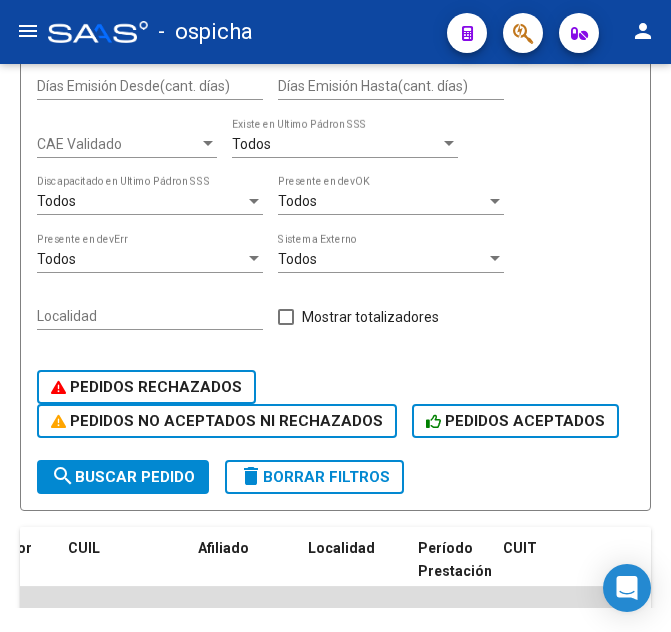 click on "search  Buscar Pedido" 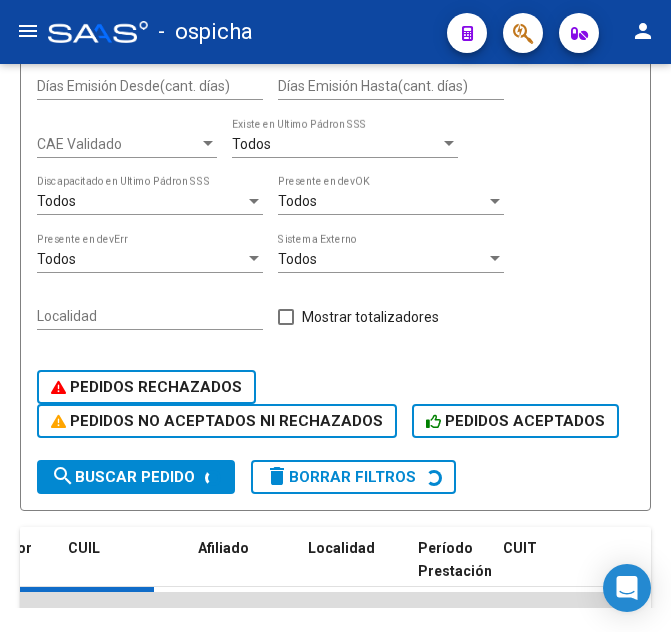 scroll, scrollTop: 0, scrollLeft: 480, axis: horizontal 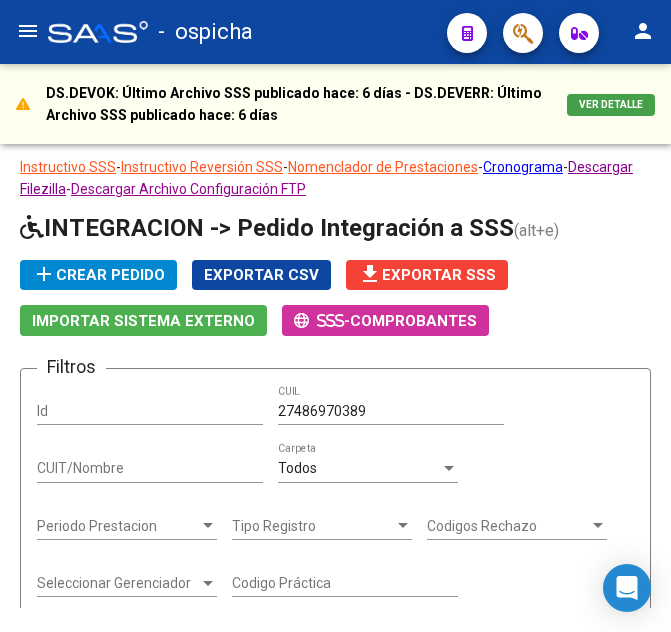 click on "27486970389" at bounding box center [391, 411] 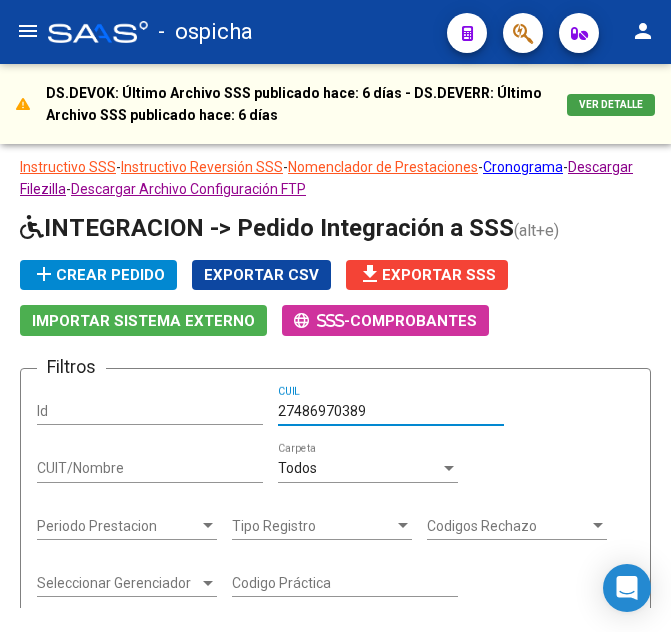 click on "27486970389" at bounding box center (391, 411) 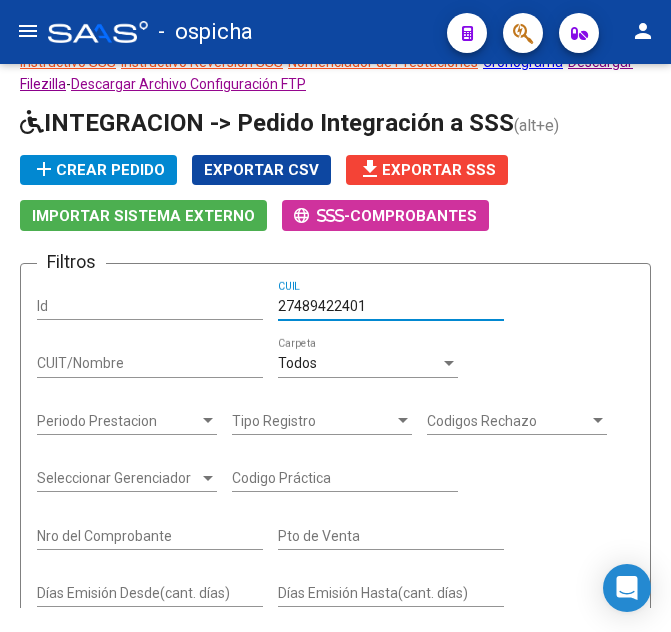 scroll, scrollTop: 204, scrollLeft: 9, axis: both 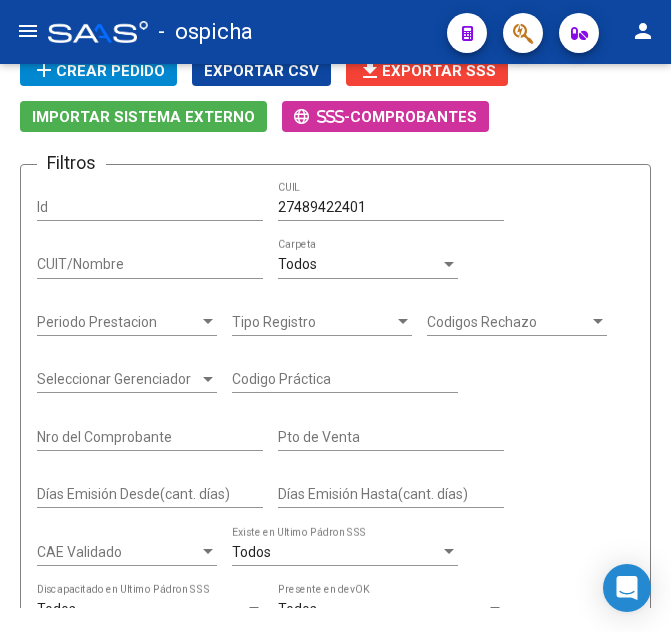 click on "Filtros Id 27489422401 CUIL CUIT/Nombre Todos  Carpeta Periodo Prestacion Periodo Prestacion Tipo Registro Tipo Registro Codigos Rechazo Codigos Rechazo Seleccionar Gerenciador Seleccionar Gerenciador Codigo Práctica Nro del Comprobante Pto de Venta Días Emisión Desde(cant. días) Días Emisión Hasta(cant. días) CAE Validado CAE Validado Todos  Existe en Ultimo Pádron SSS Todos  Discapacitado en Ultimo Pádron SSS Todos  Presente en devOK Todos  Presente en devErr Todos  Sistema Externo Localidad    Mostrar totalizadores    PEDIDOS RECHAZADOS    PEDIDOS NO ACEPTADOS NI RECHAZADOS    PEDIDOS ACEPTADOS" 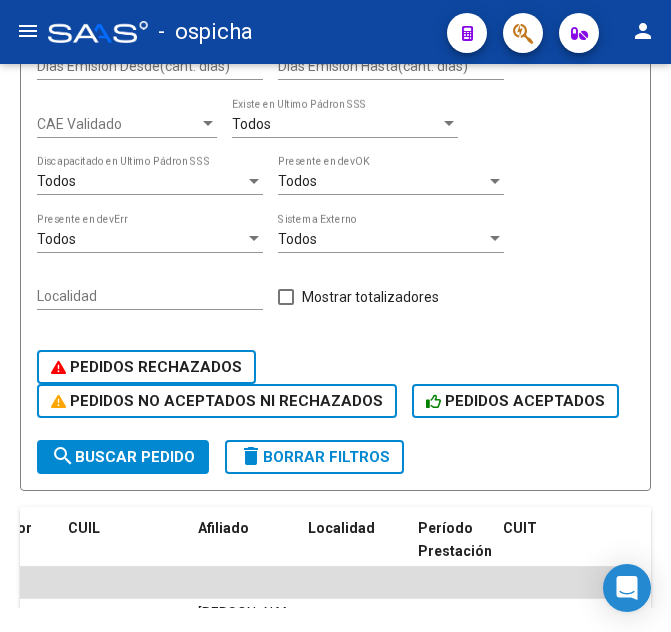scroll, scrollTop: 714, scrollLeft: 9, axis: both 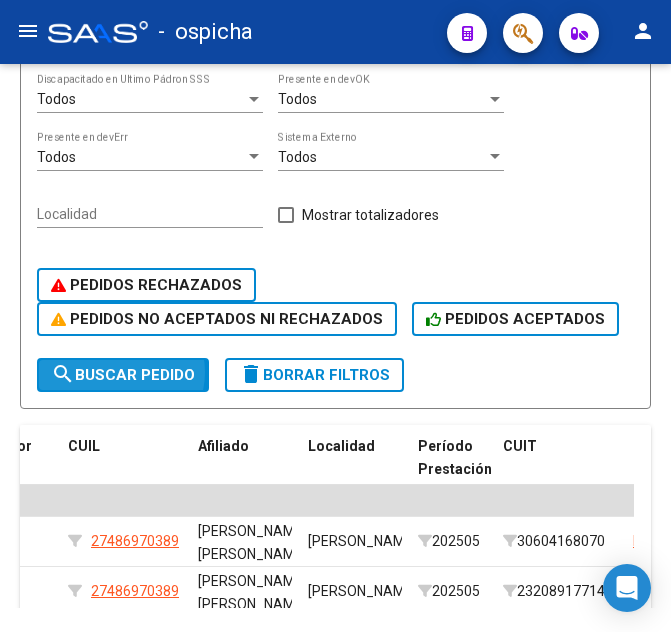 click on "search  Buscar Pedido" 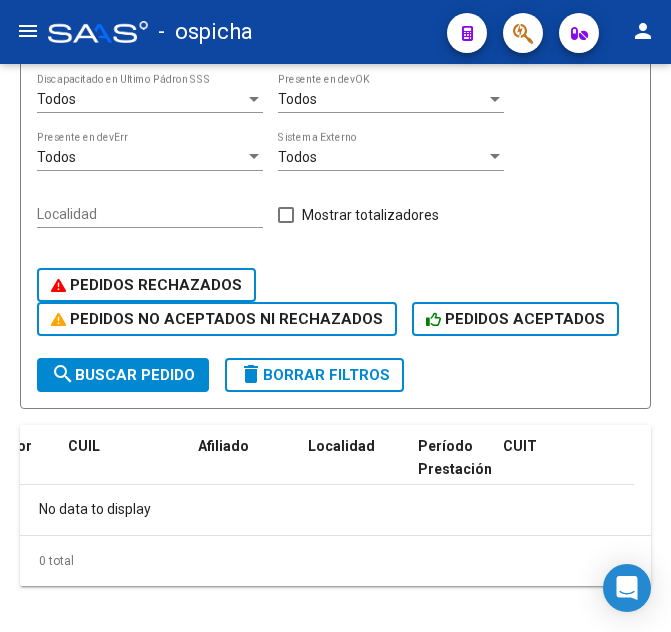 scroll, scrollTop: 816, scrollLeft: 9, axis: both 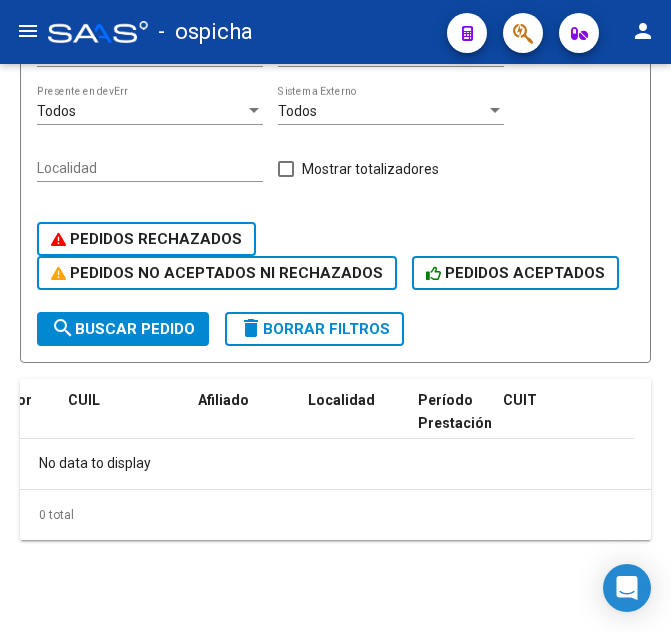 click on "DS.DEVOK: Último Archivo SSS publicado hace: 6 días - DS.DEVERR: Último Archivo SSS publicado hace: 6 días  VER DETALLE  Instructivo SSS  -  Instructivo Reversión SSS   -  Nomenclador de Prestaciones  -  Cronograma  -  Descargar Filezilla  -  Descargar Archivo Configuración FTP  INTEGRACION -> Pedido Integración a SSS  (alt+e) add  Crear Pedido
Exportar CSV  file_download  Exportar SSS
Importar Sistema Externo     -  Comprobantes Filtros Id 27489422401 CUIL CUIT/Nombre Todos  Carpeta Periodo Prestacion Periodo Prestacion Tipo Registro Tipo Registro Codigos Rechazo Codigos Rechazo Seleccionar Gerenciador Seleccionar Gerenciador Codigo Práctica Nro del Comprobante Pto de Venta Días Emisión Desde(cant. días) Días Emisión Hasta(cant. días) CAE Validado CAE Validado Todos  Existe en Ultimo Pádron SSS Todos  Discapacitado en Ultimo Pádron SSS Todos  Presente en devOK Todos  Presente en devErr Todos  Sistema Externo Localidad    Mostrar totalizadores    PEDIDOS RECHAZADOS     search delete |" 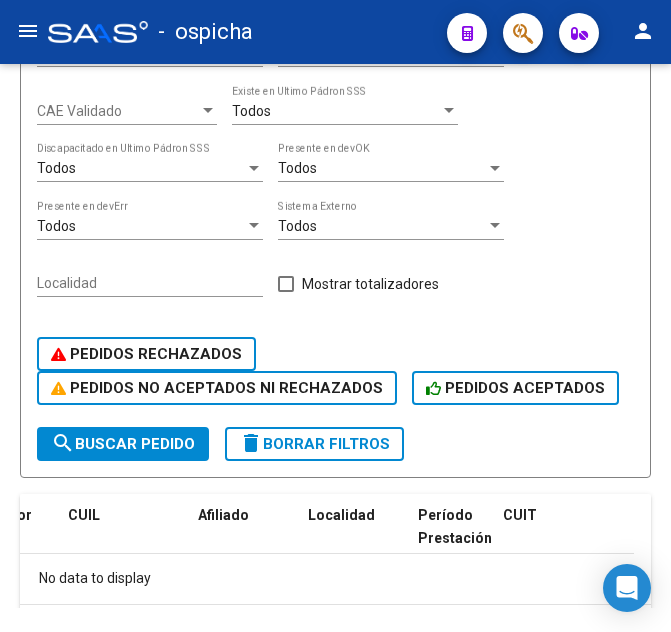 scroll, scrollTop: 510, scrollLeft: 9, axis: both 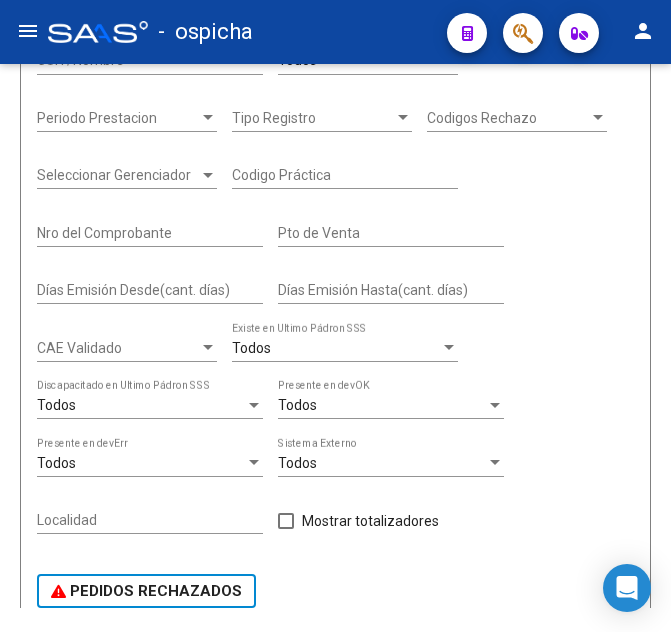 click on "Filtros Id 27489422401 CUIL CUIT/Nombre Todos  Carpeta Periodo Prestacion Periodo Prestacion Tipo Registro Tipo Registro Codigos Rechazo Codigos Rechazo Seleccionar Gerenciador Seleccionar Gerenciador Codigo Práctica Nro del Comprobante Pto de Venta Días Emisión Desde(cant. días) Días Emisión Hasta(cant. días) CAE Validado CAE Validado Todos  Existe en Ultimo Pádron SSS Todos  Discapacitado en Ultimo Pádron SSS Todos  Presente en devOK Todos  Presente en devErr Todos  Sistema Externo Localidad    Mostrar totalizadores    PEDIDOS RECHAZADOS    PEDIDOS NO ACEPTADOS NI RECHAZADOS    PEDIDOS ACEPTADOS" 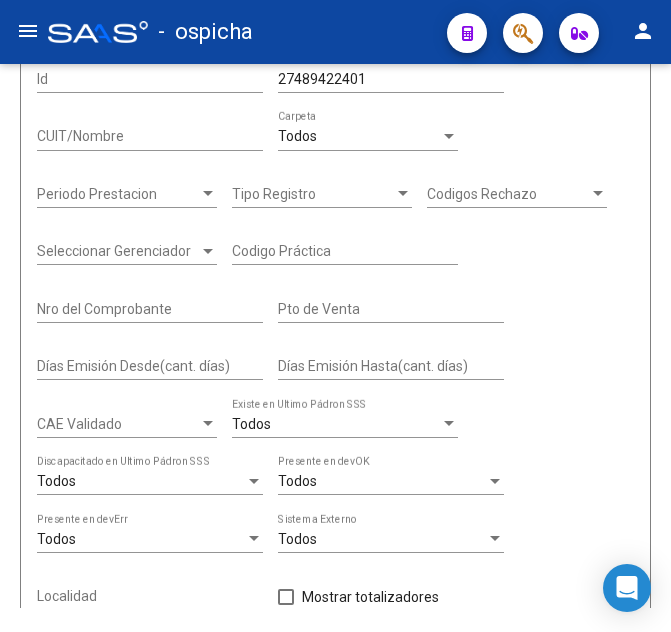 scroll, scrollTop: 0, scrollLeft: 9, axis: horizontal 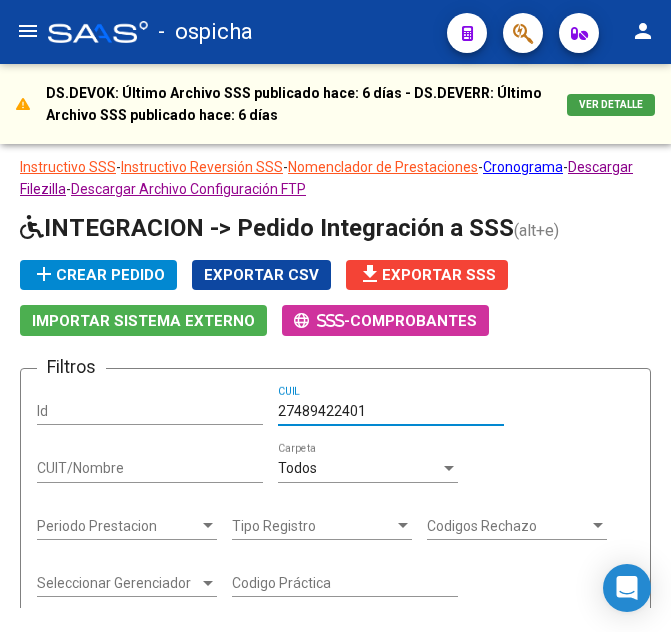 drag, startPoint x: 358, startPoint y: 415, endPoint x: 201, endPoint y: 412, distance: 157.02866 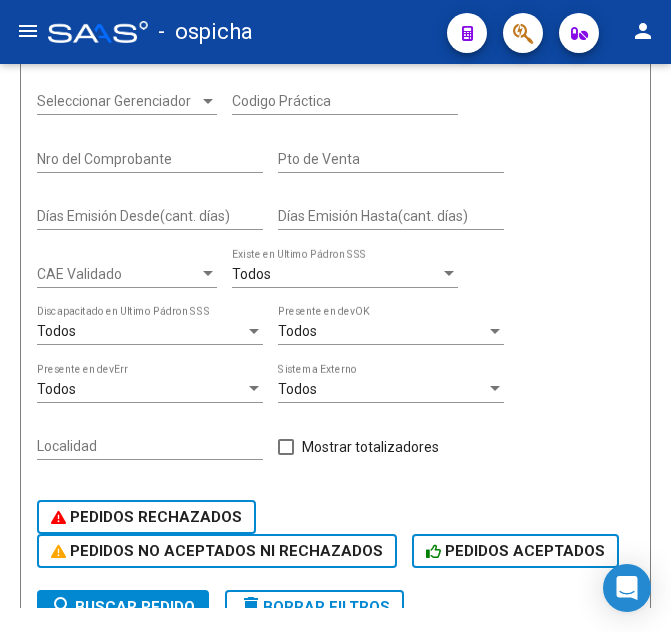 scroll, scrollTop: 612, scrollLeft: 9, axis: both 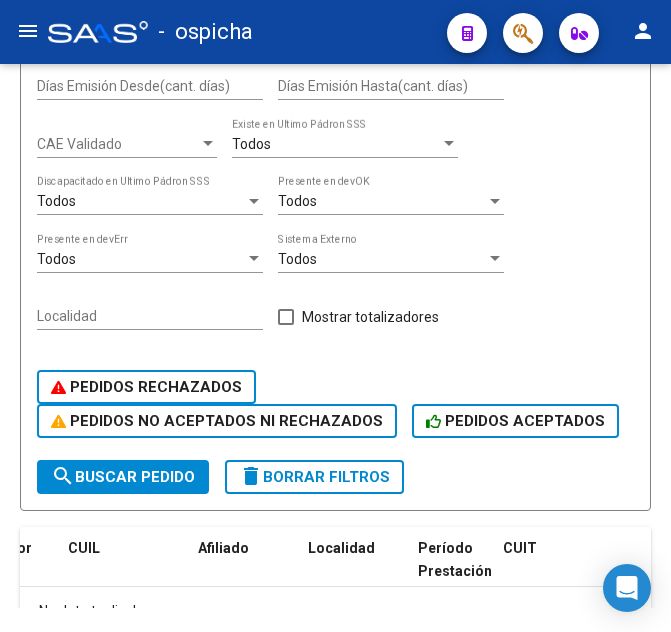 type on "27540670124" 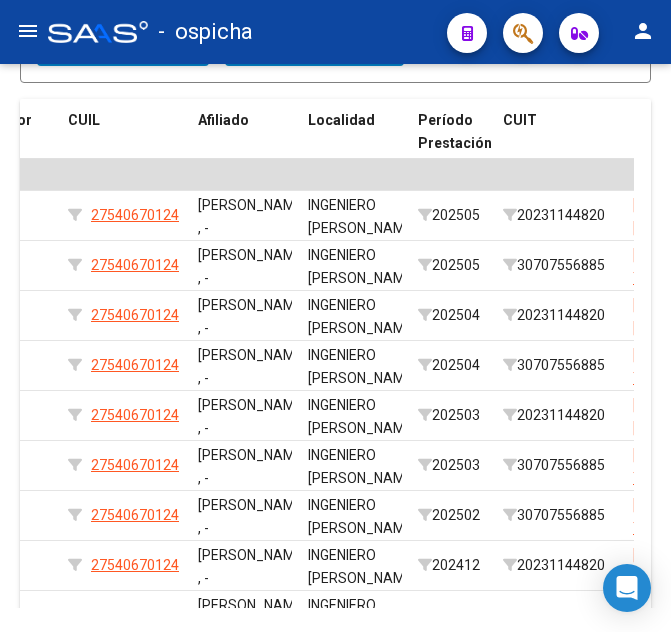 scroll, scrollTop: 1122, scrollLeft: 9, axis: both 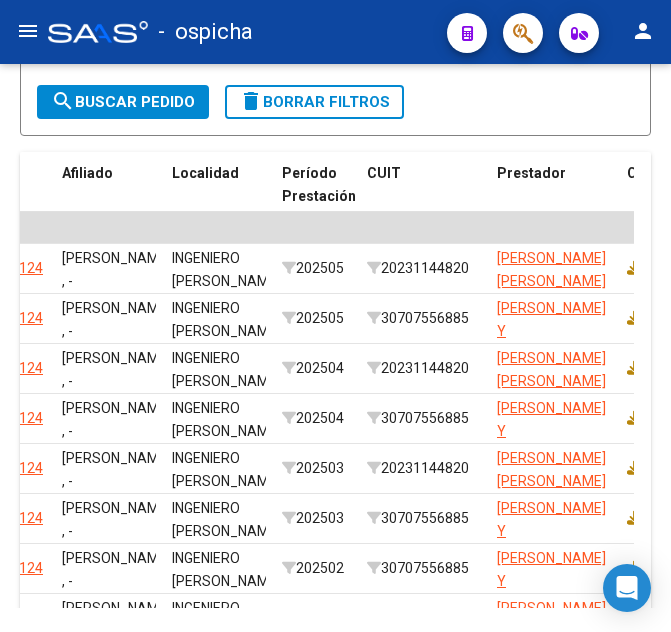 drag, startPoint x: 403, startPoint y: 591, endPoint x: 307, endPoint y: 597, distance: 96.18732 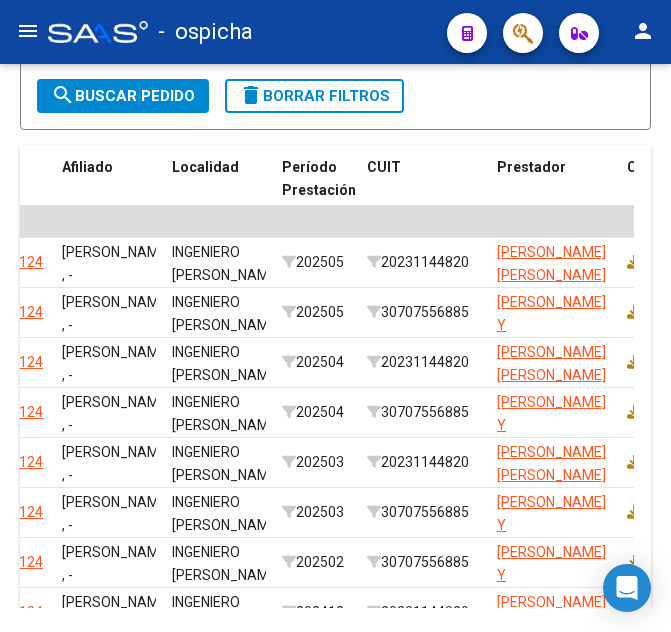 scroll, scrollTop: 993, scrollLeft: 0, axis: vertical 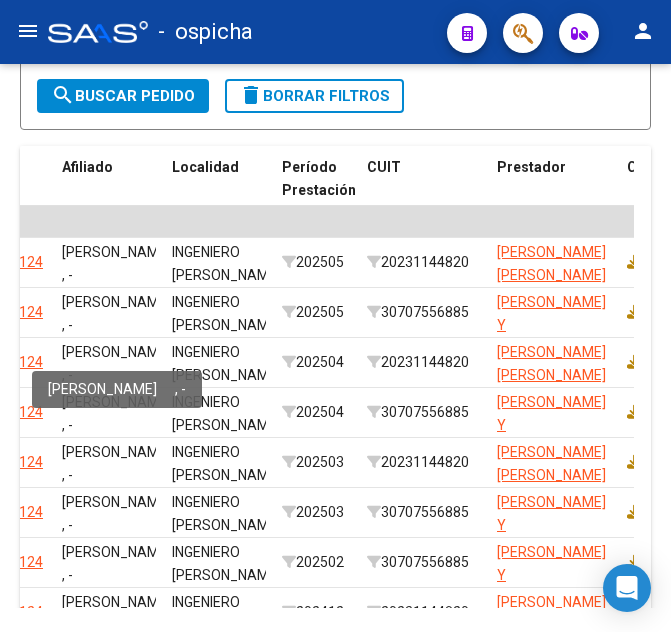 drag, startPoint x: 125, startPoint y: 323, endPoint x: 148, endPoint y: 349, distance: 34.713108 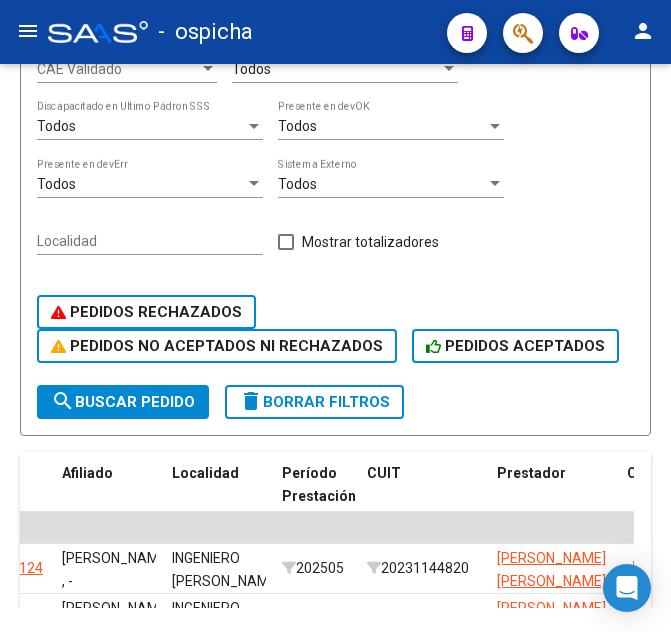 scroll, scrollTop: 483, scrollLeft: 0, axis: vertical 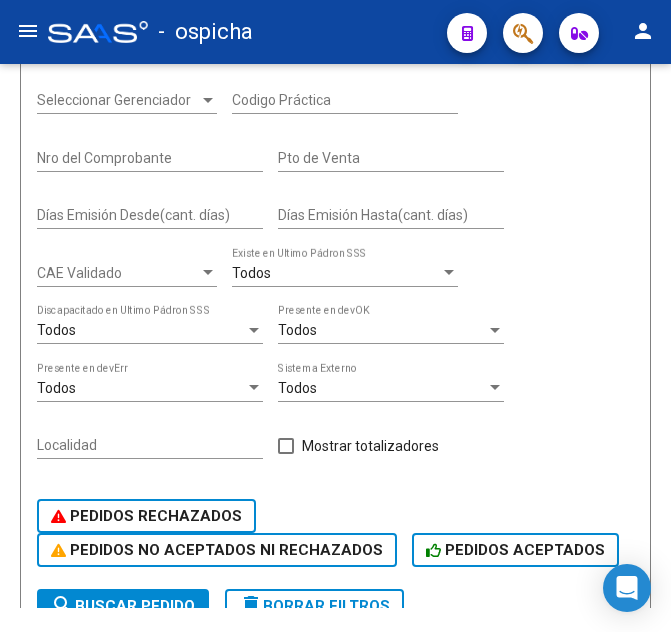 click 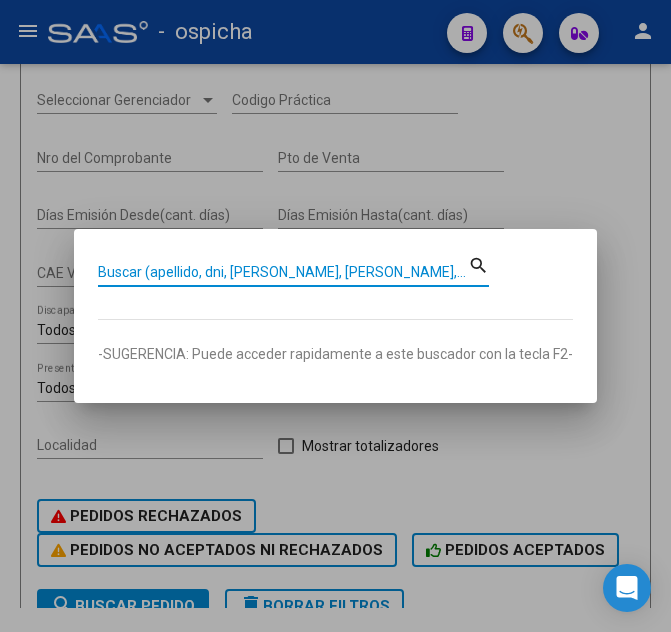 paste on "27540670124" 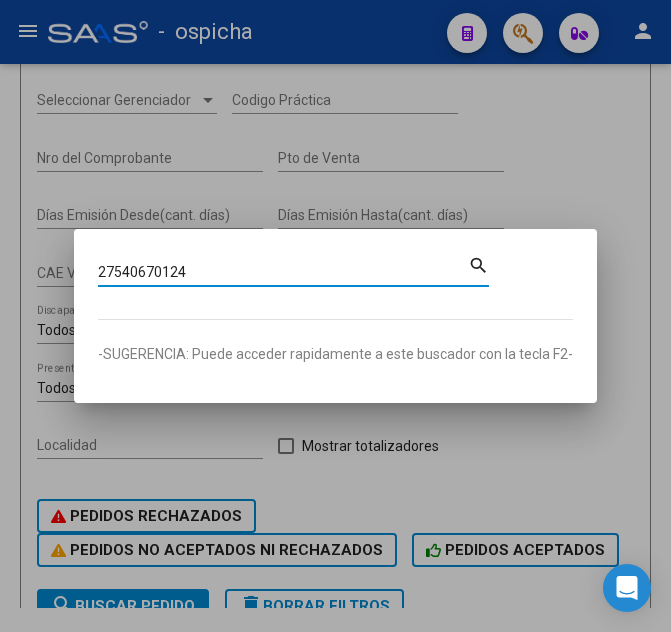 type on "27540670124" 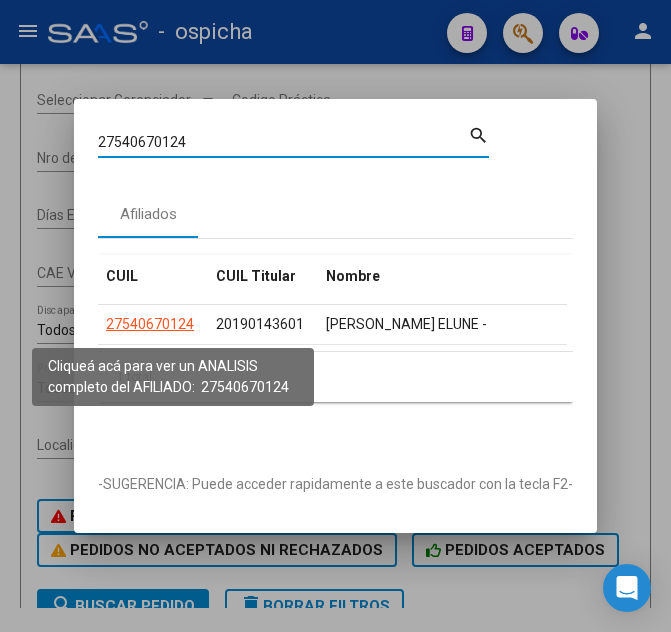 click on "27540670124" 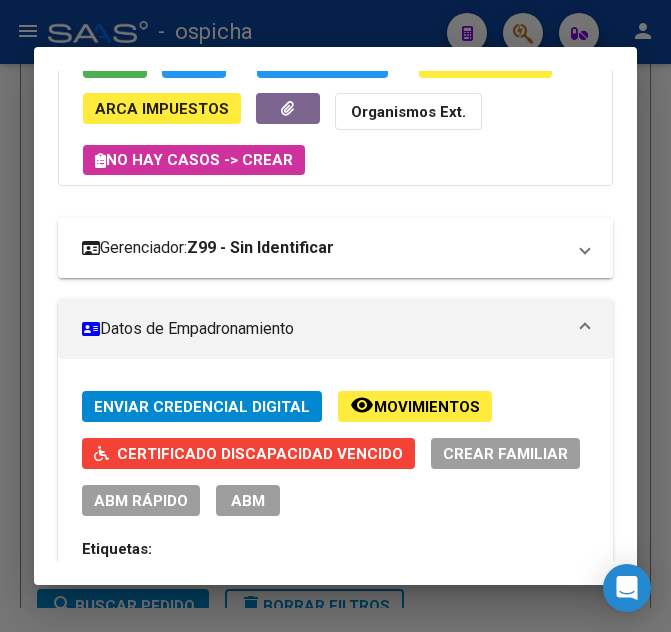 scroll, scrollTop: 306, scrollLeft: 0, axis: vertical 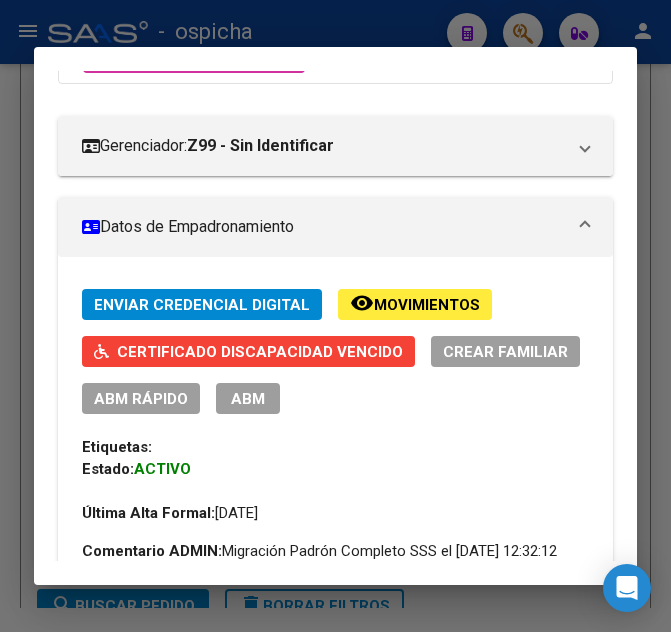 click on "Certificado Discapacidad Vencido" 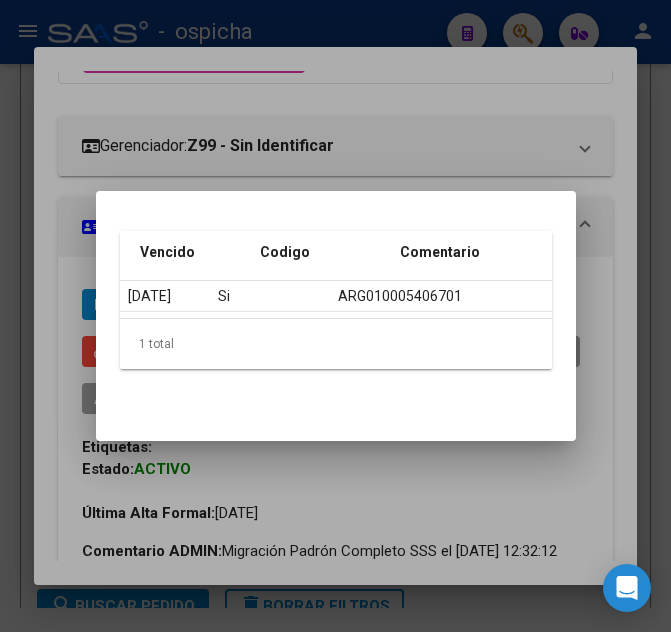 scroll, scrollTop: 0, scrollLeft: 398, axis: horizontal 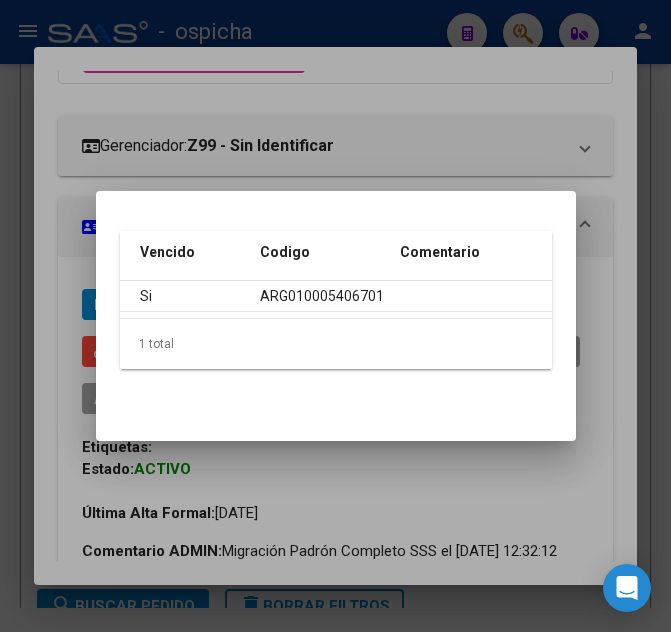 click on "ARG01000540670122016052320190523BS413" 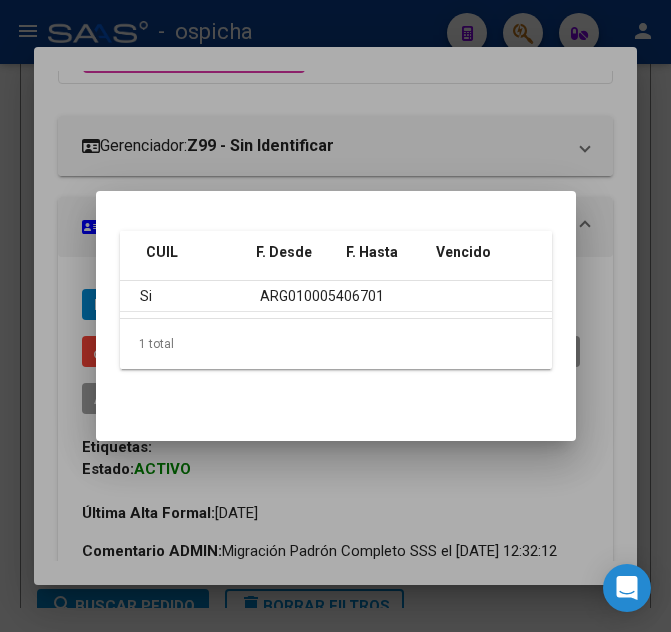scroll, scrollTop: 0, scrollLeft: 91, axis: horizontal 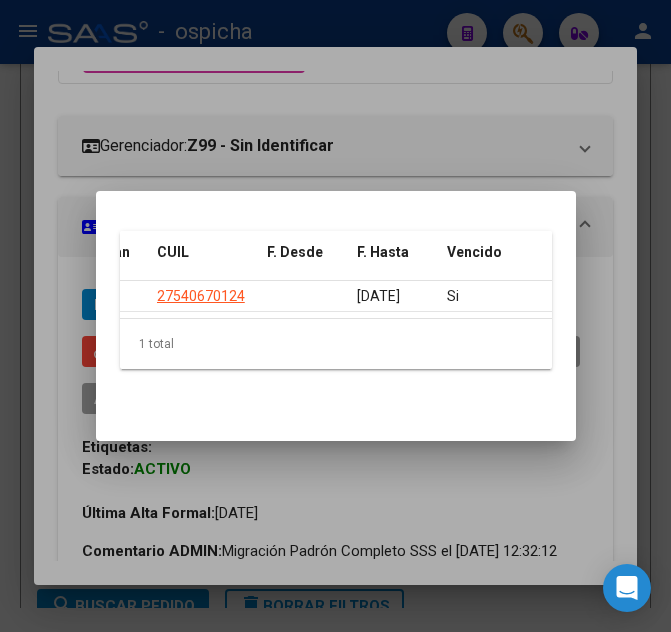 drag, startPoint x: 308, startPoint y: 168, endPoint x: 353, endPoint y: 102, distance: 79.881165 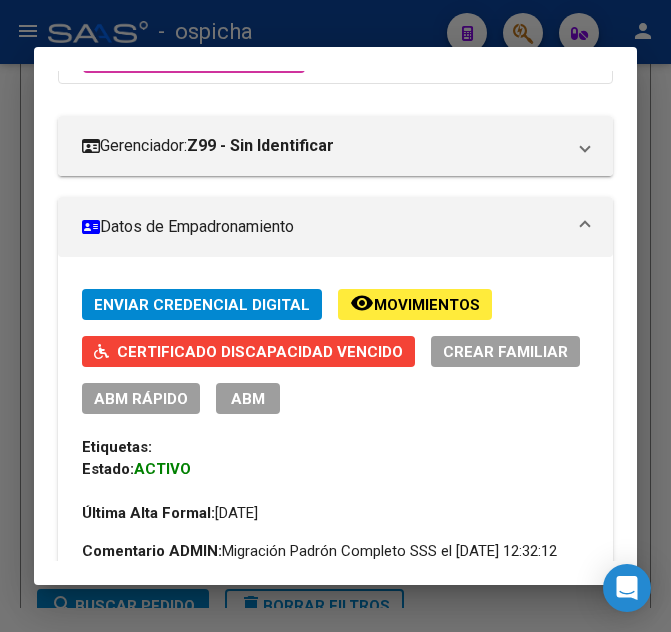 click at bounding box center (335, 316) 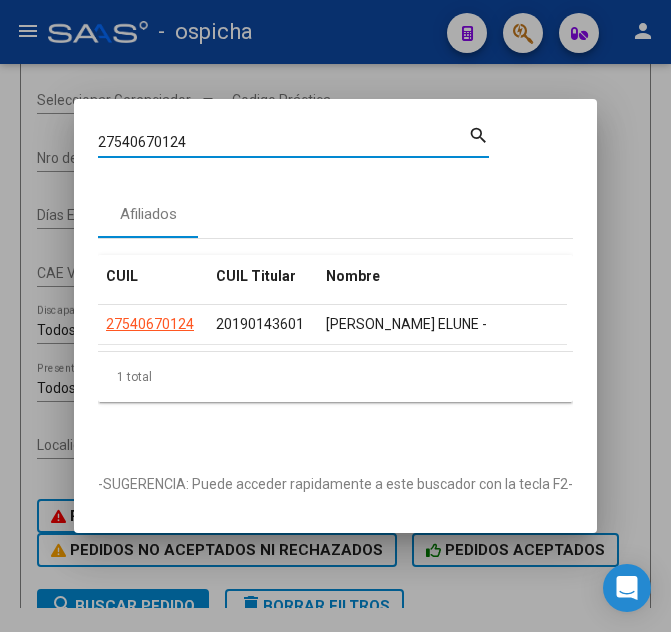 click on "27540670124" at bounding box center [283, 142] 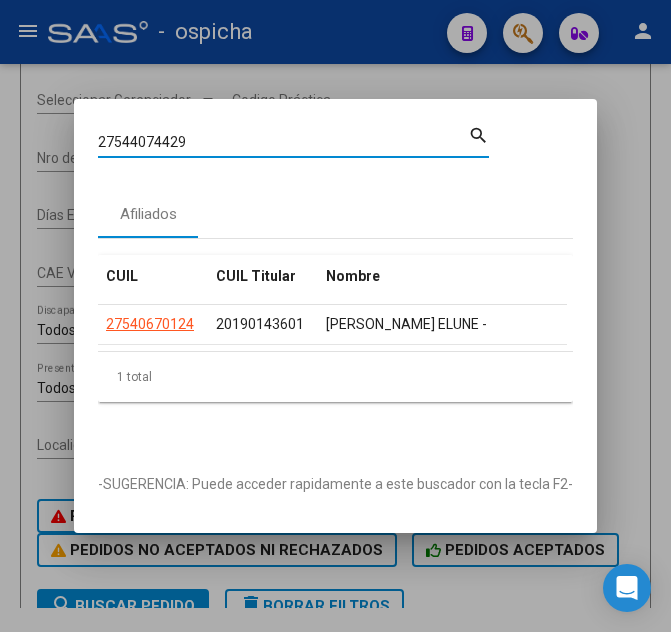 type on "27544074429" 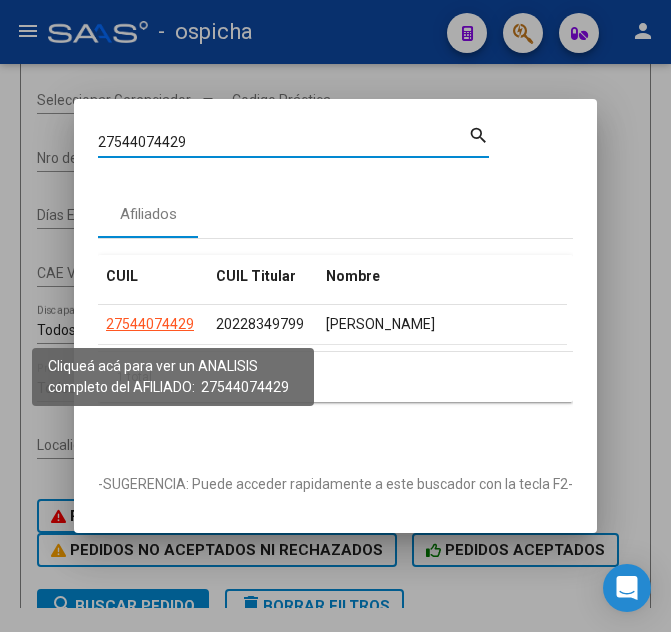 click on "27544074429" 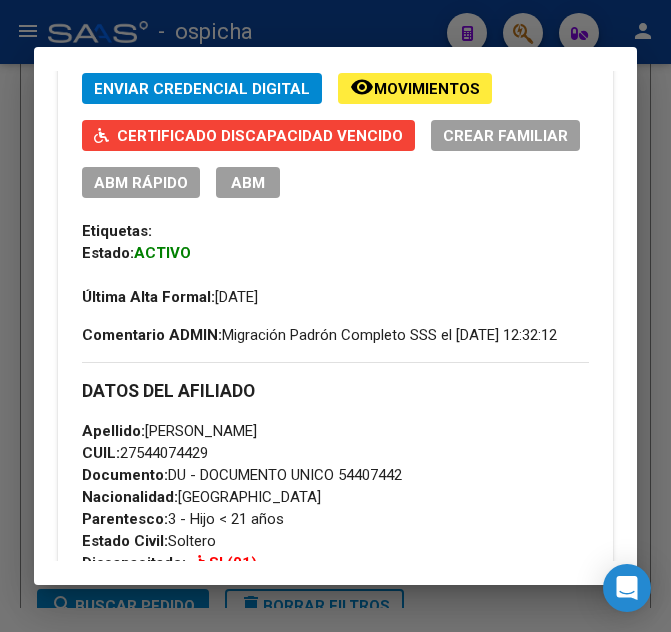 scroll, scrollTop: 714, scrollLeft: 0, axis: vertical 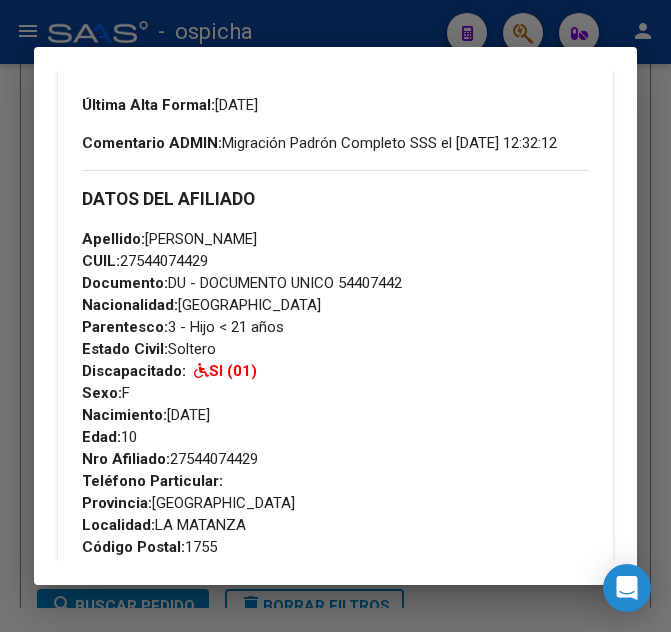 drag, startPoint x: 411, startPoint y: 16, endPoint x: 260, endPoint y: 0, distance: 151.84532 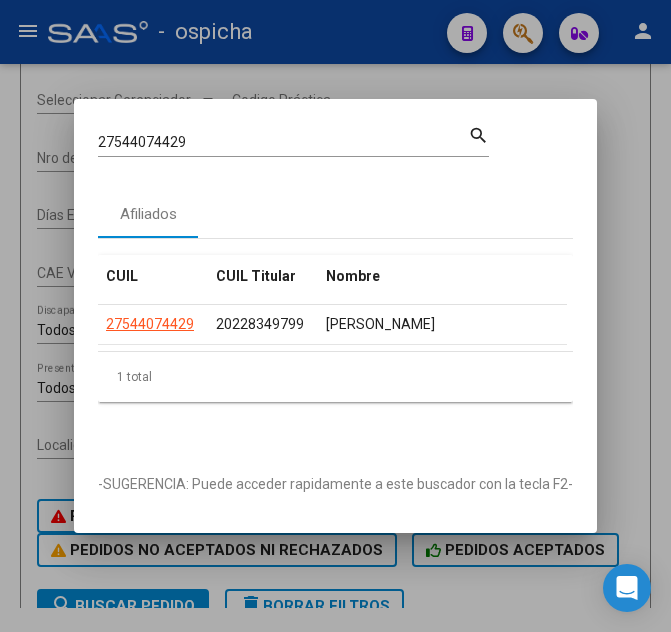 click at bounding box center (335, 316) 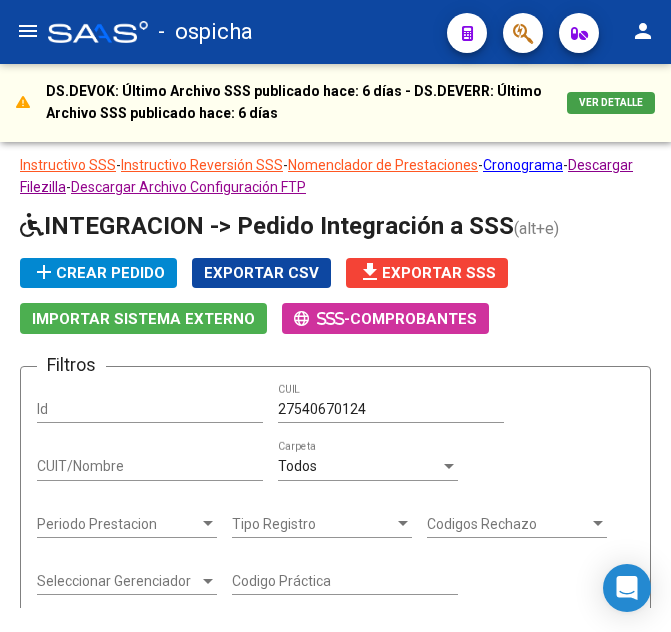 scroll, scrollTop: 0, scrollLeft: 0, axis: both 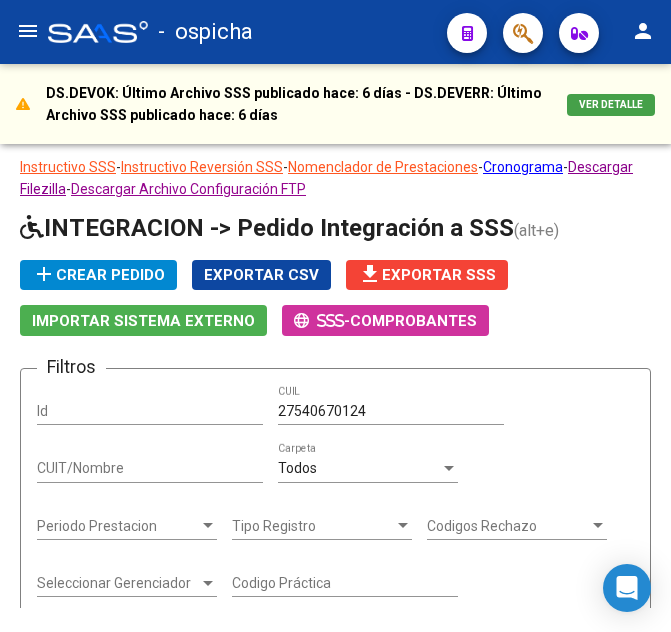 click on "27540670124 CUIL" 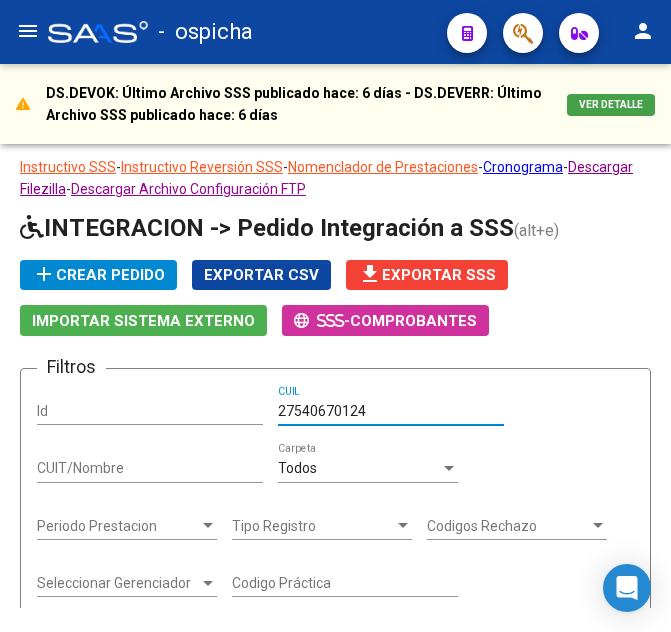 click on "27540670124" at bounding box center (391, 411) 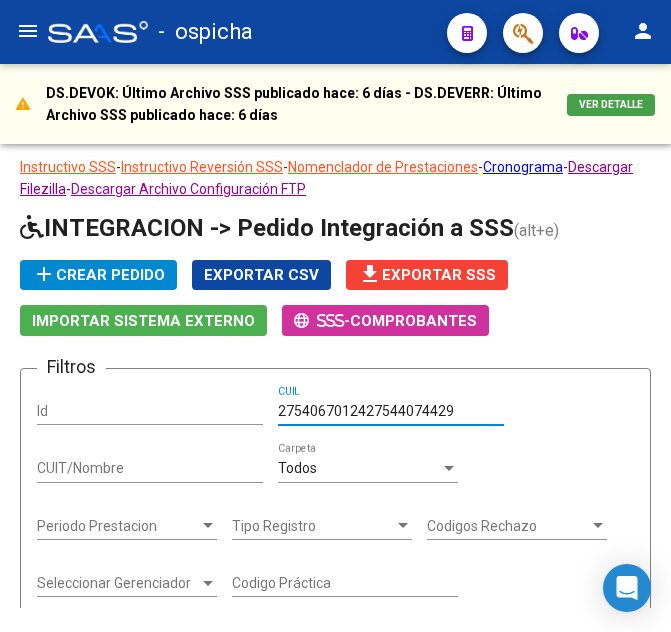 click on "2754067012427544074429" at bounding box center (391, 411) 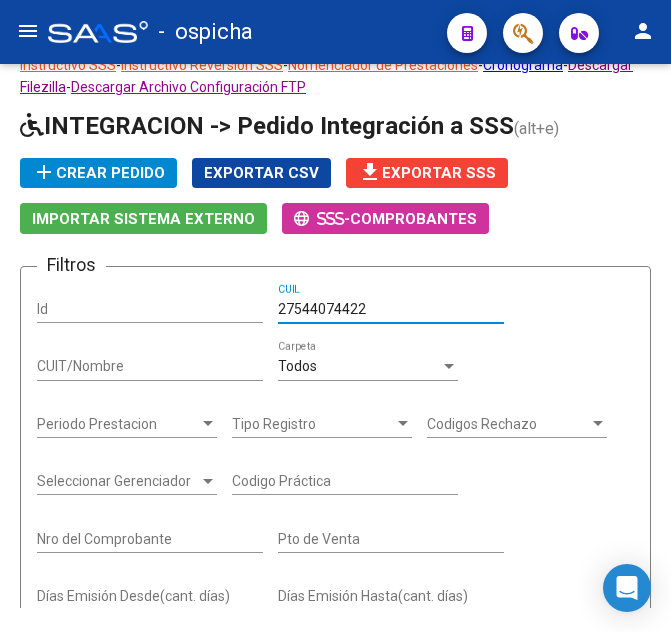 click on "Filtros Id 27544074422 CUIL CUIT/Nombre Todos  Carpeta Periodo Prestacion Periodo Prestacion Tipo Registro Tipo Registro Codigos Rechazo Codigos Rechazo Seleccionar Gerenciador Seleccionar Gerenciador Codigo Práctica Nro del Comprobante Pto de Venta Días Emisión Desde(cant. días) Días Emisión Hasta(cant. días) CAE Validado CAE Validado Todos  Existe en Ultimo Pádron SSS Todos  Discapacitado en Ultimo Pádron SSS Todos  Presente en devOK Todos  Presente en devErr Todos  Sistema Externo Localidad    Mostrar totalizadores    PEDIDOS RECHAZADOS    PEDIDOS NO ACEPTADOS NI RECHAZADOS    PEDIDOS ACEPTADOS search  Buscar Pedido  delete  Borrar Filtros" 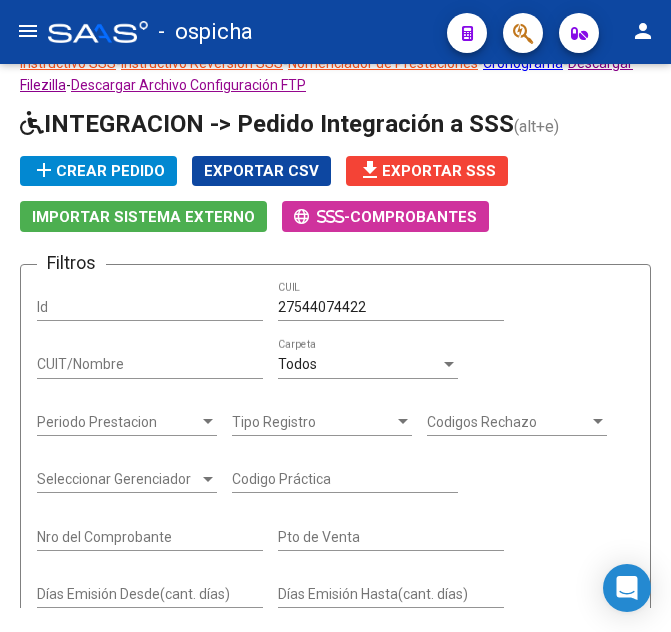 scroll, scrollTop: 102, scrollLeft: 0, axis: vertical 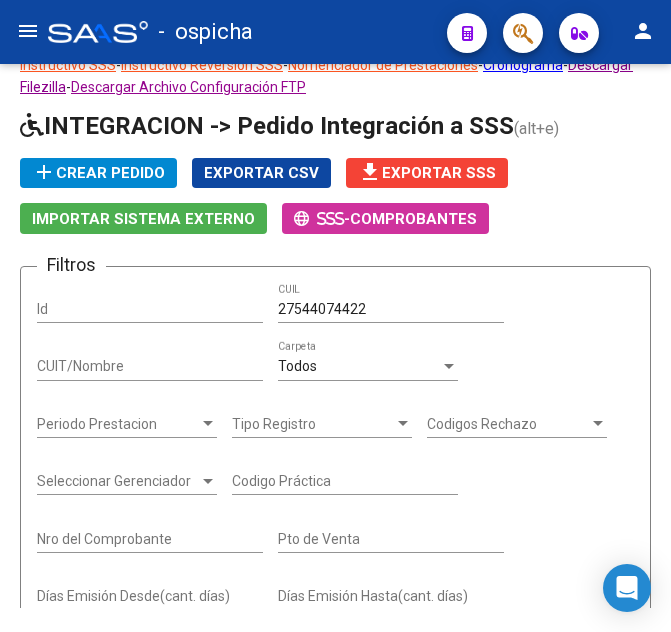 click on "27544074422 CUIL" 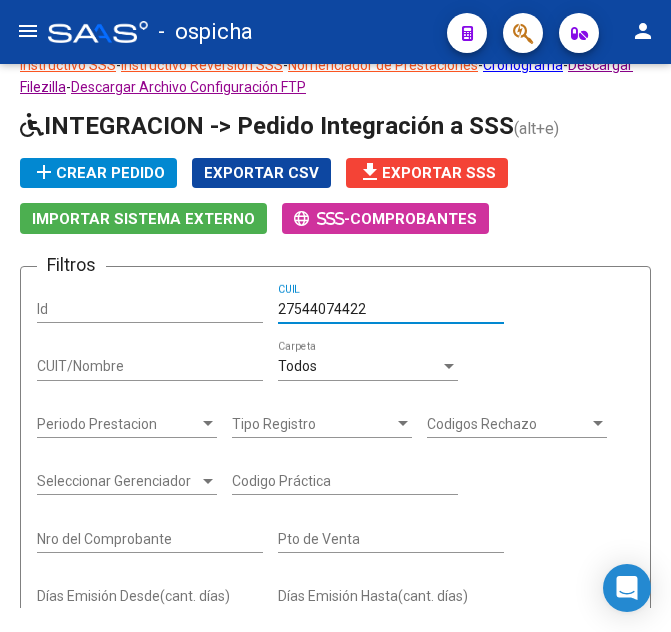 click on "27544074422" at bounding box center (391, 309) 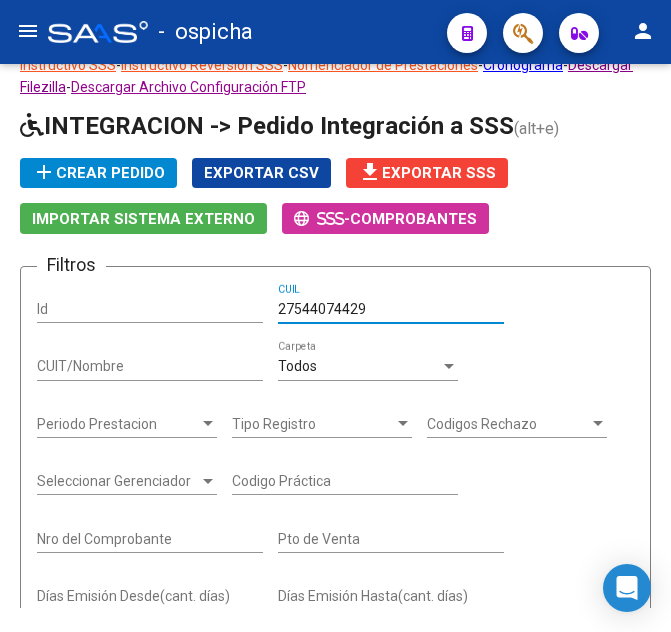 type on "27544074429" 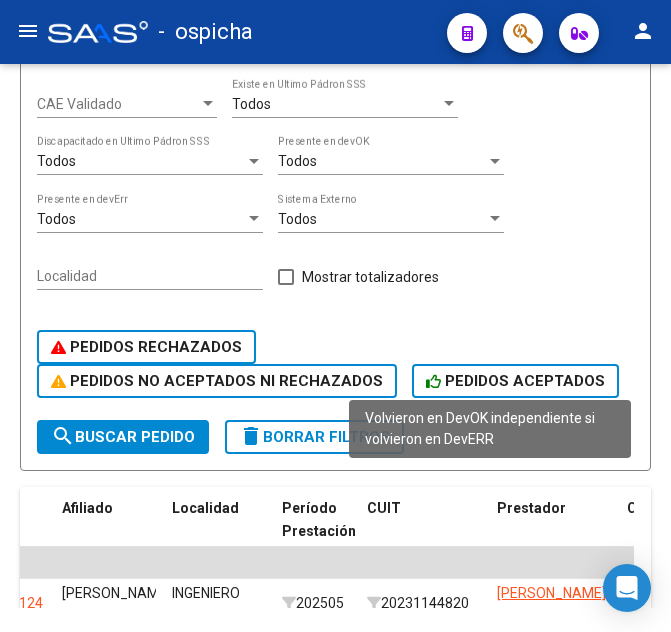 scroll, scrollTop: 714, scrollLeft: 0, axis: vertical 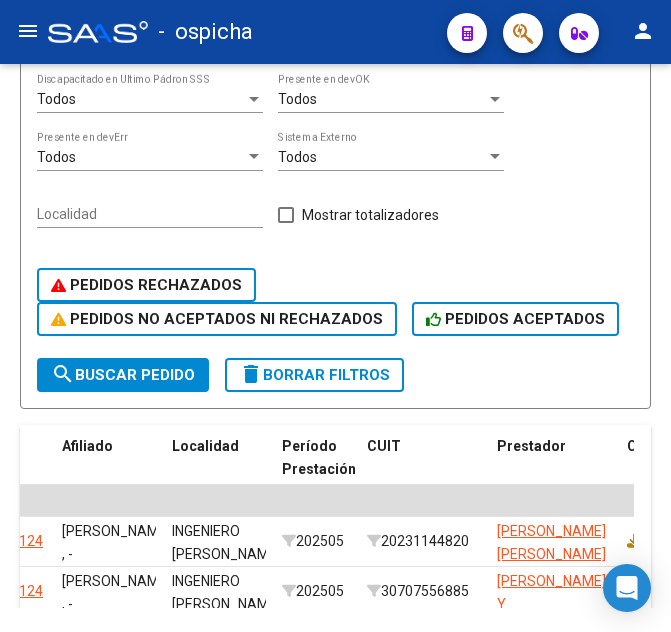 click on "search  Buscar Pedido" 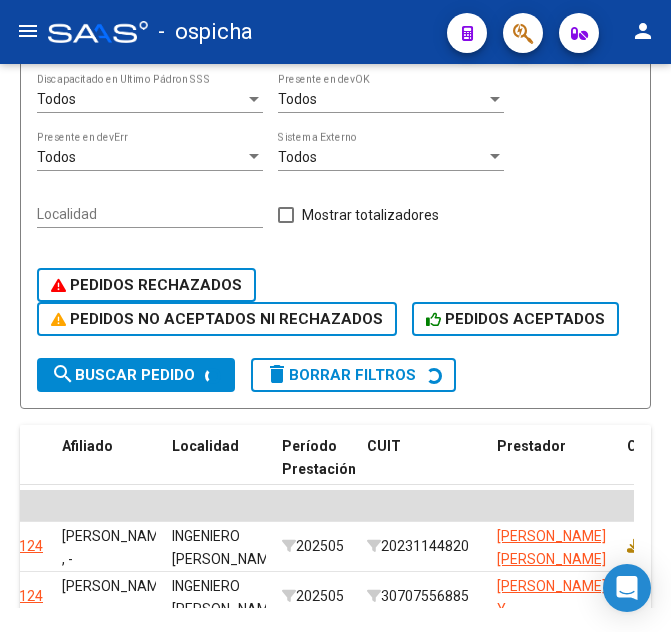 scroll, scrollTop: 894, scrollLeft: 0, axis: vertical 